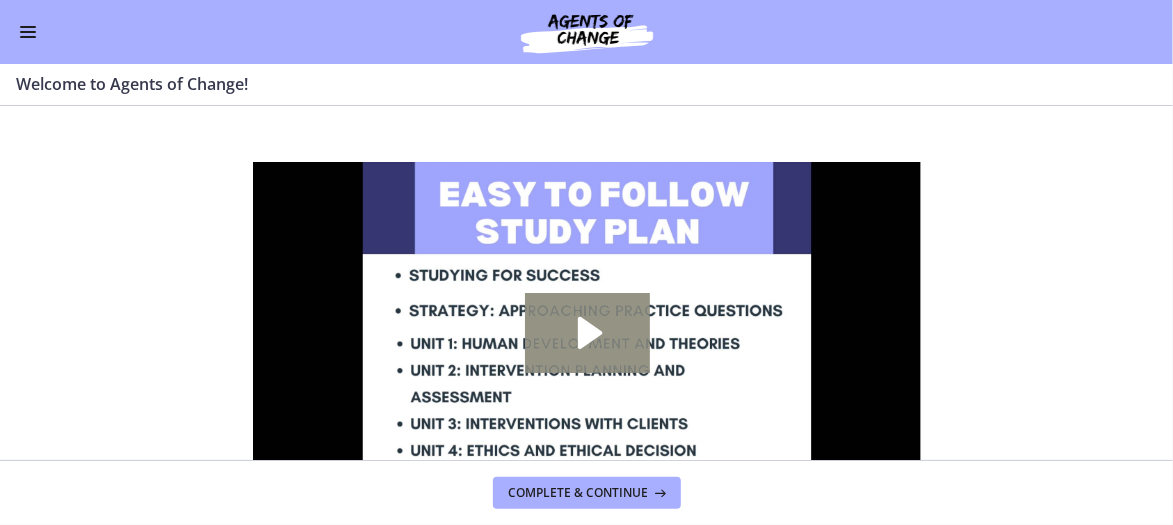 scroll, scrollTop: 0, scrollLeft: 0, axis: both 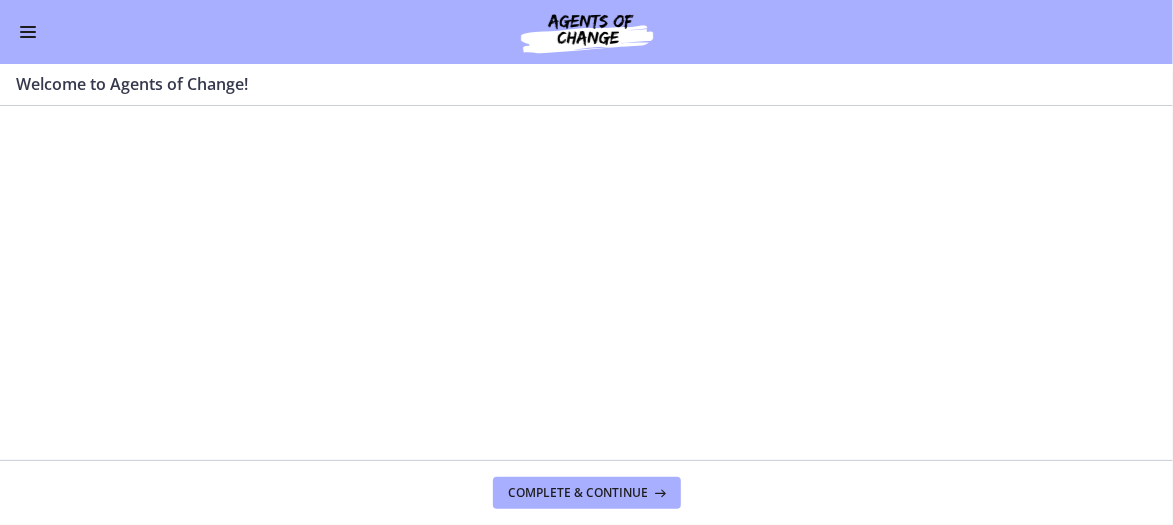 type 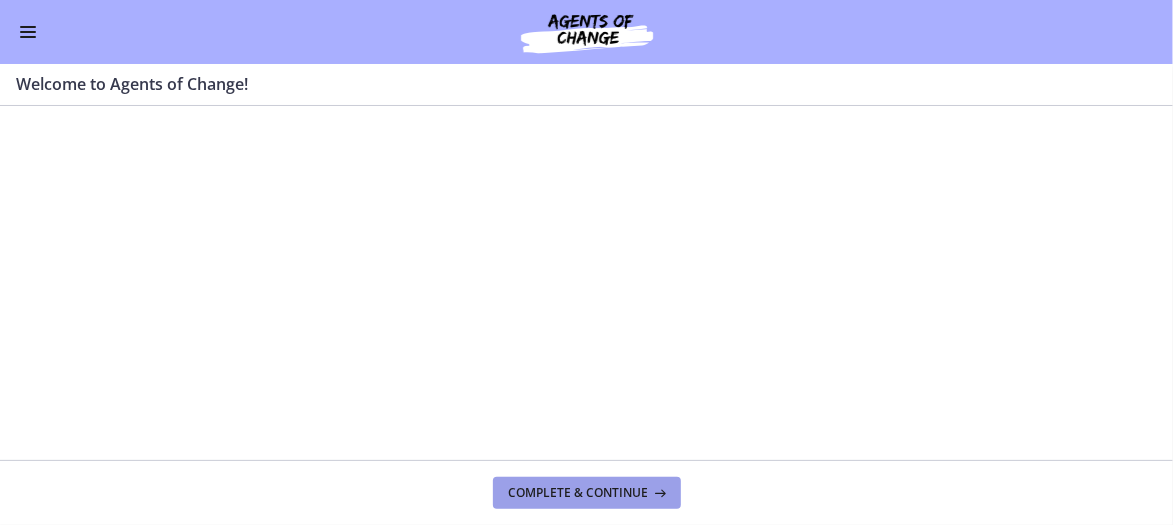 click on "Complete & continue" at bounding box center [579, 493] 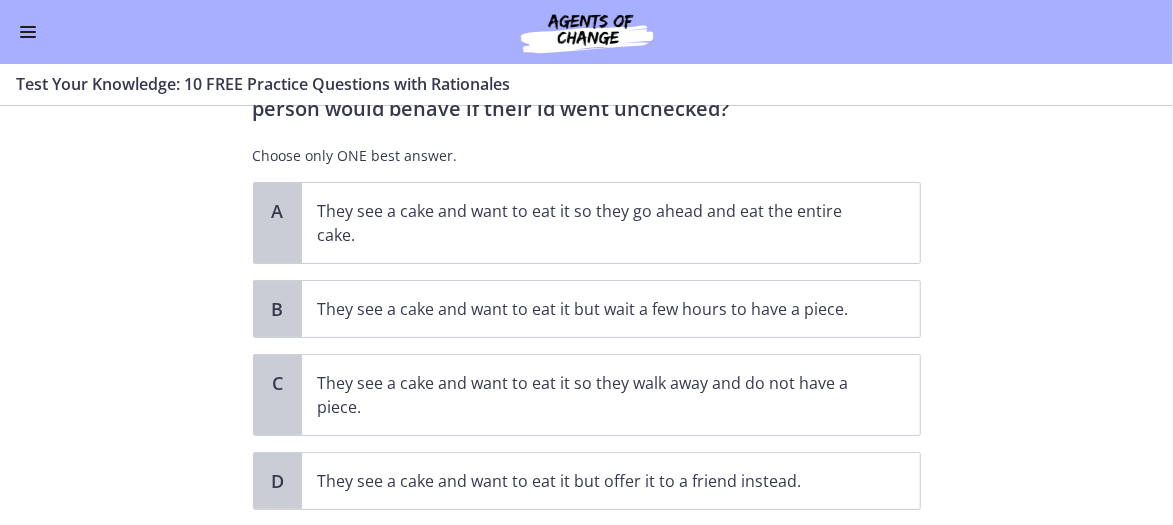scroll, scrollTop: 97, scrollLeft: 0, axis: vertical 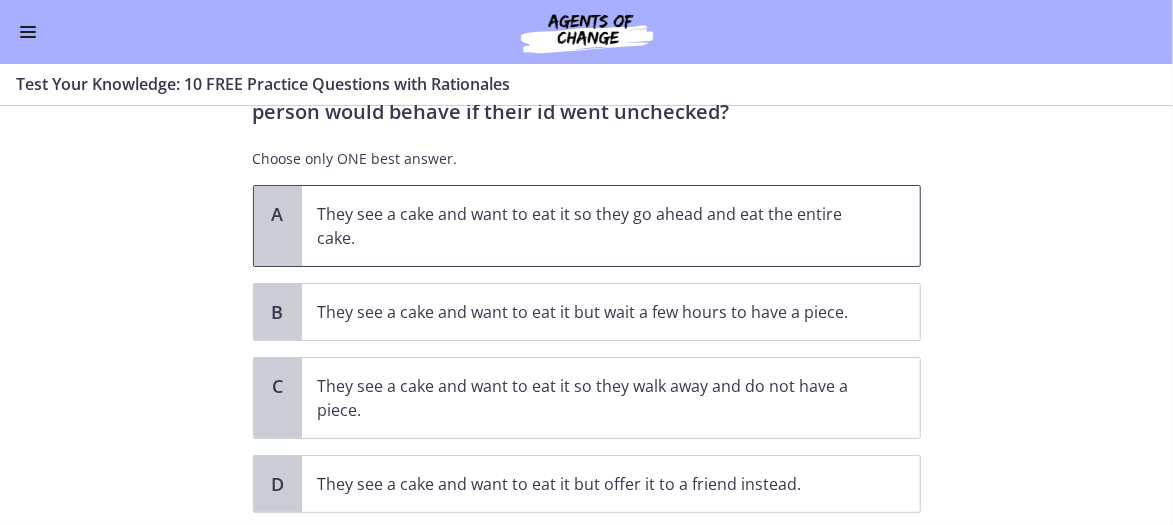 click on "They see a cake and want to eat it so they go ahead and eat the entire cake." at bounding box center [591, 226] 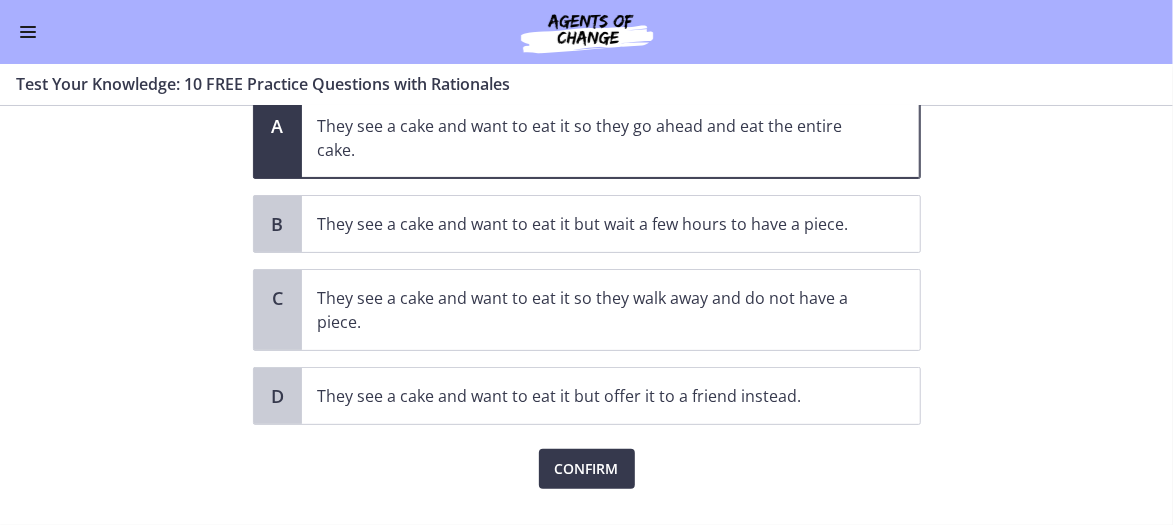 scroll, scrollTop: 226, scrollLeft: 0, axis: vertical 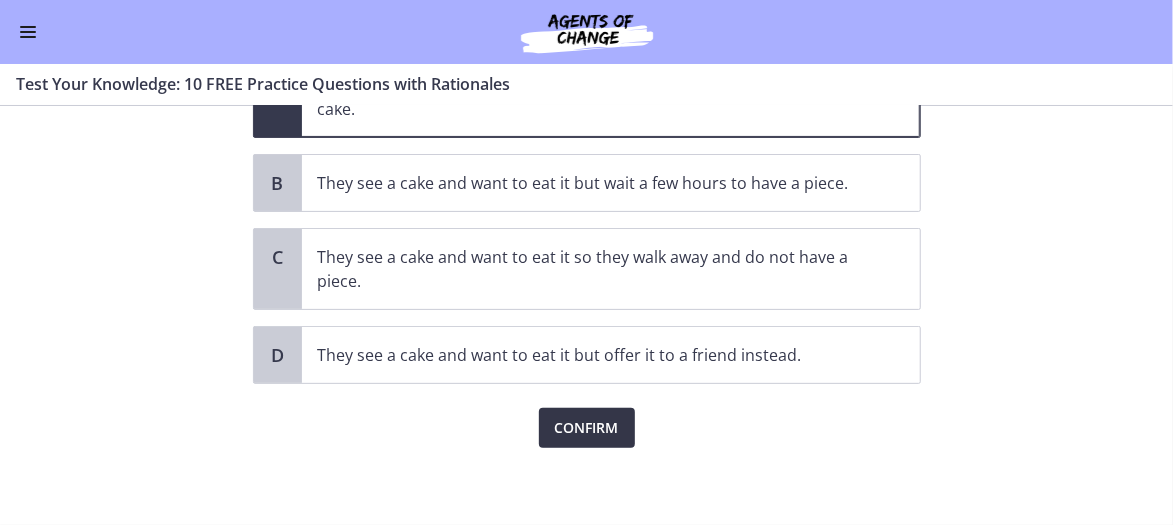 click on "Confirm" at bounding box center [587, 428] 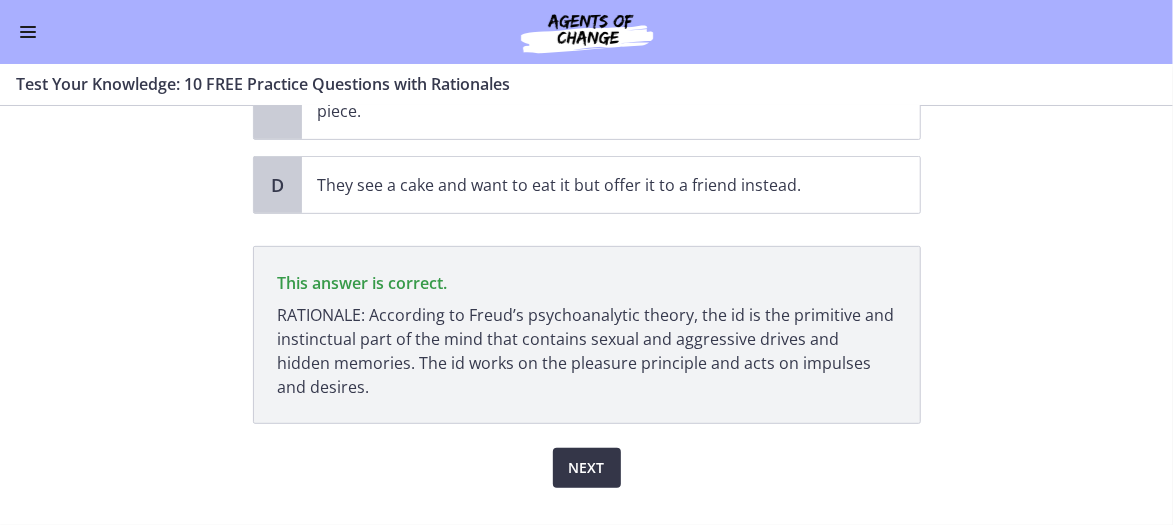 scroll, scrollTop: 435, scrollLeft: 0, axis: vertical 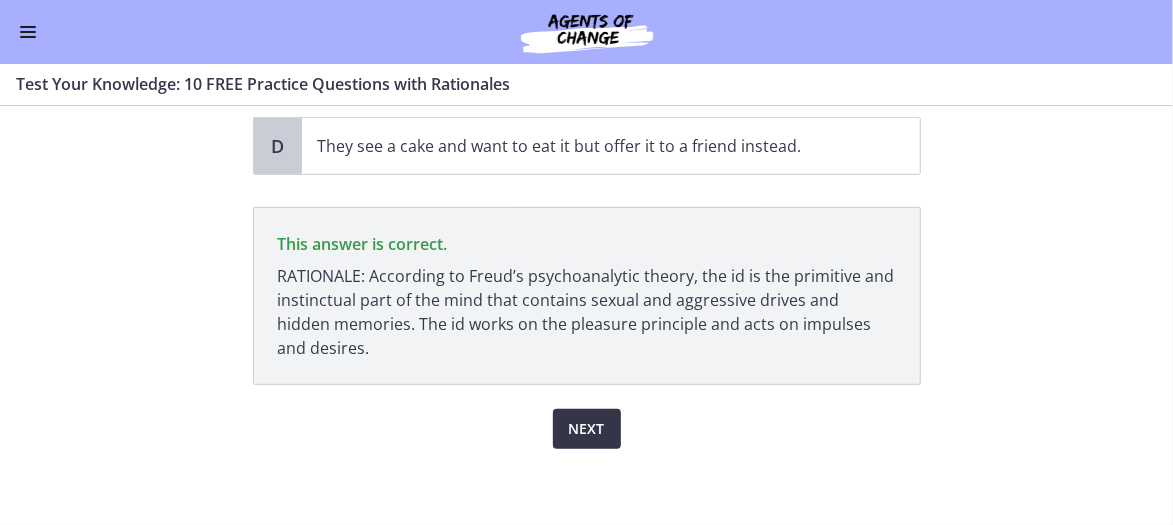 click on "Next" at bounding box center [587, 429] 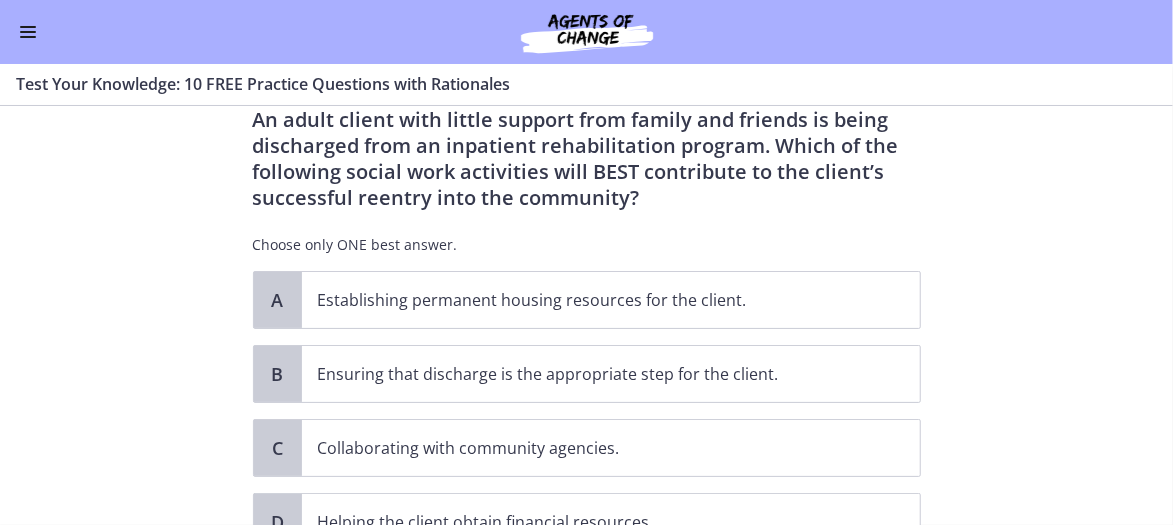 scroll, scrollTop: 66, scrollLeft: 0, axis: vertical 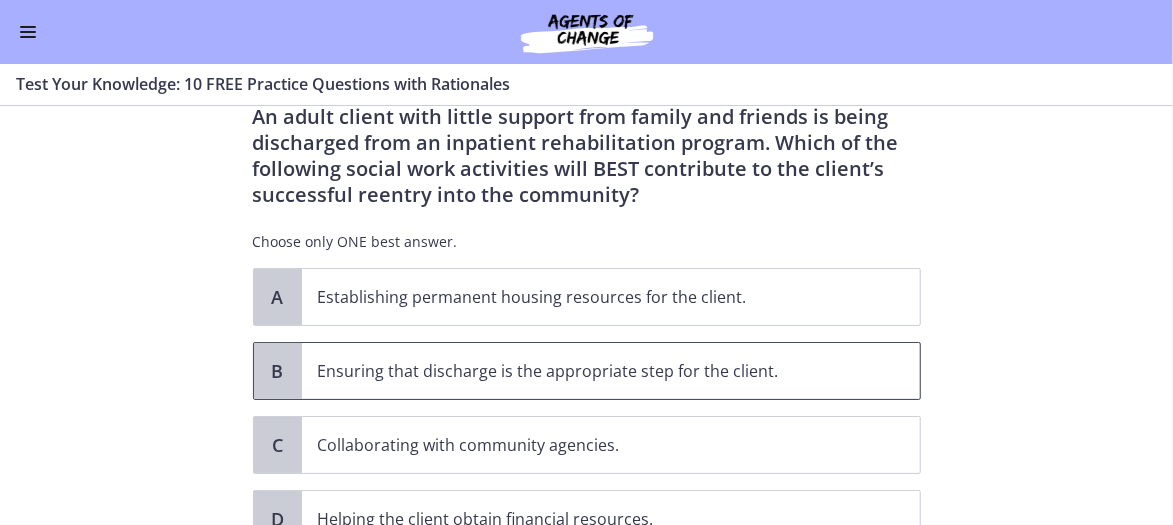 click on "Ensuring that discharge is the appropriate step for the client." at bounding box center (591, 371) 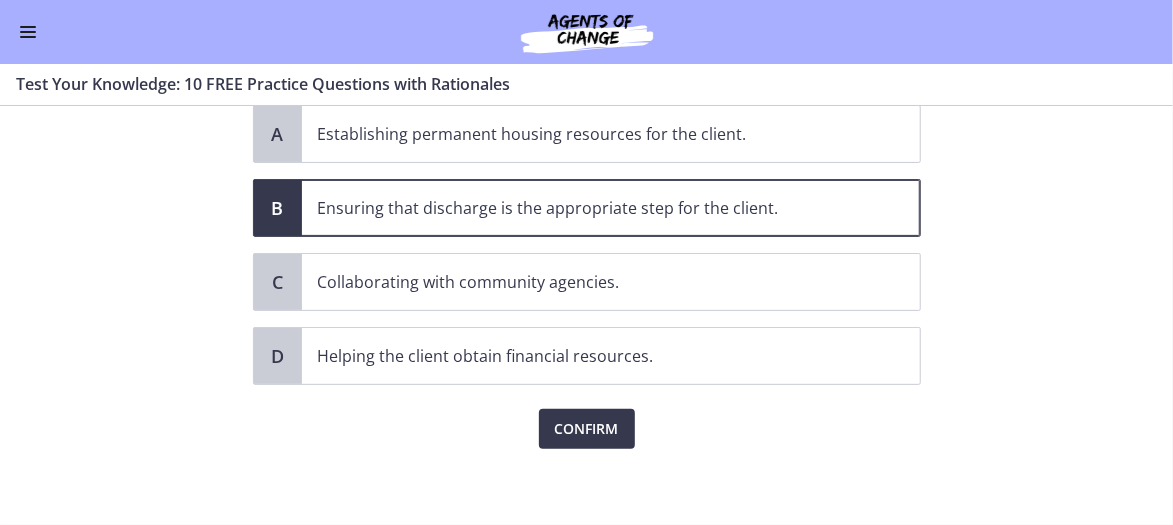 scroll, scrollTop: 230, scrollLeft: 0, axis: vertical 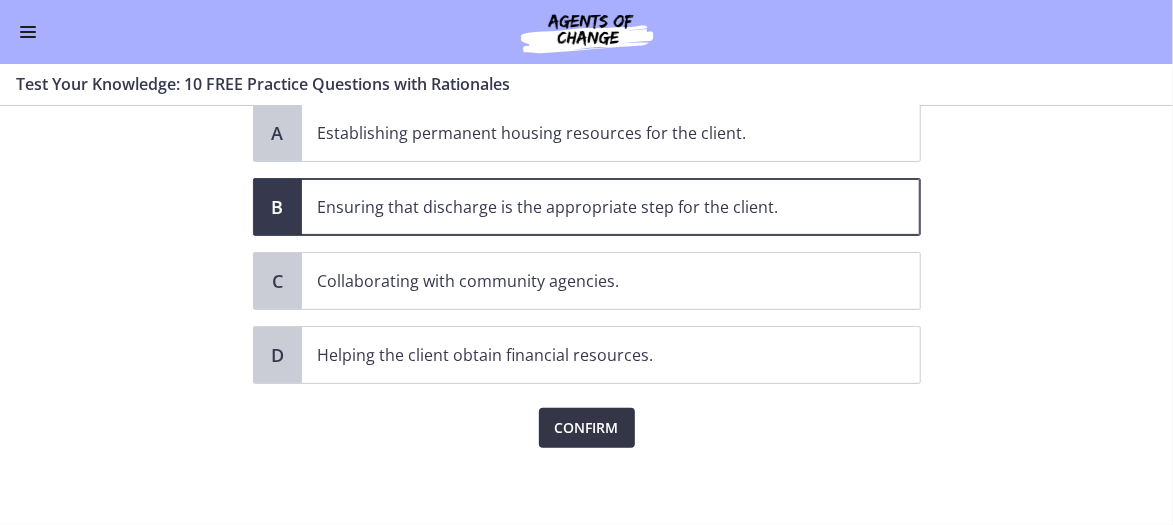 click on "Confirm" at bounding box center [587, 428] 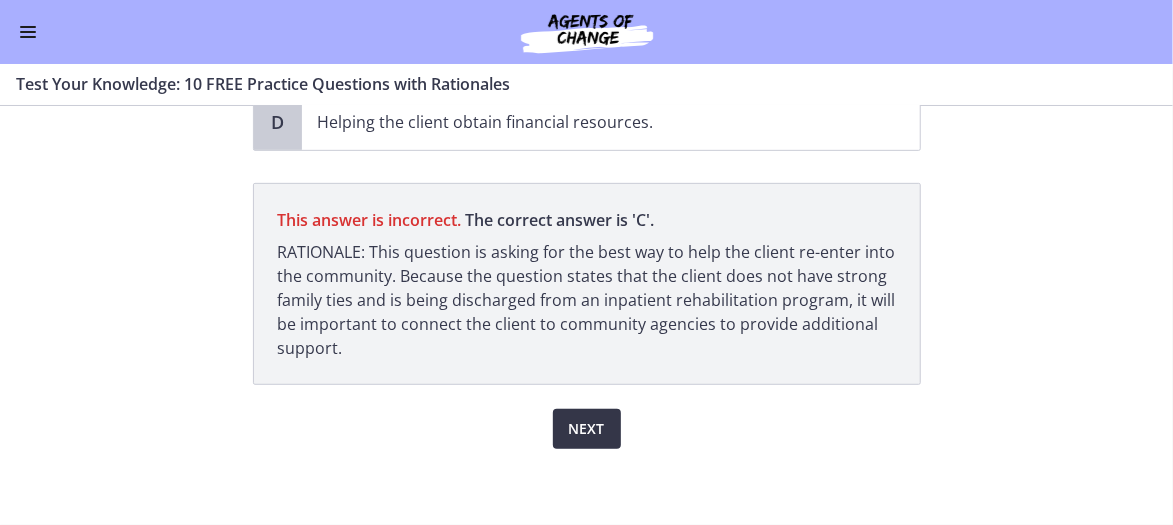 scroll, scrollTop: 463, scrollLeft: 0, axis: vertical 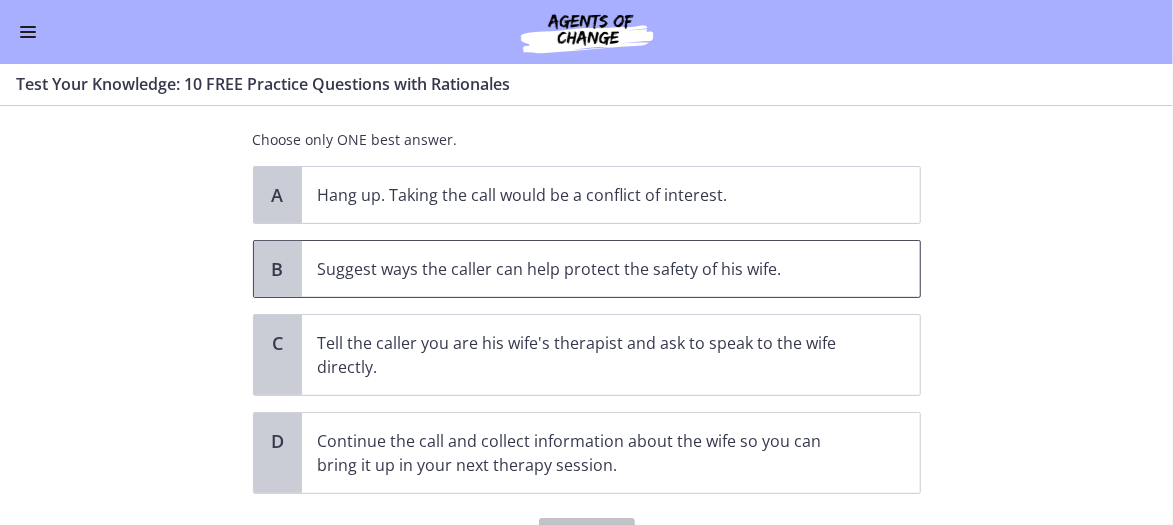 click on "Suggest ways the caller can help protect the safety of his wife." at bounding box center (591, 269) 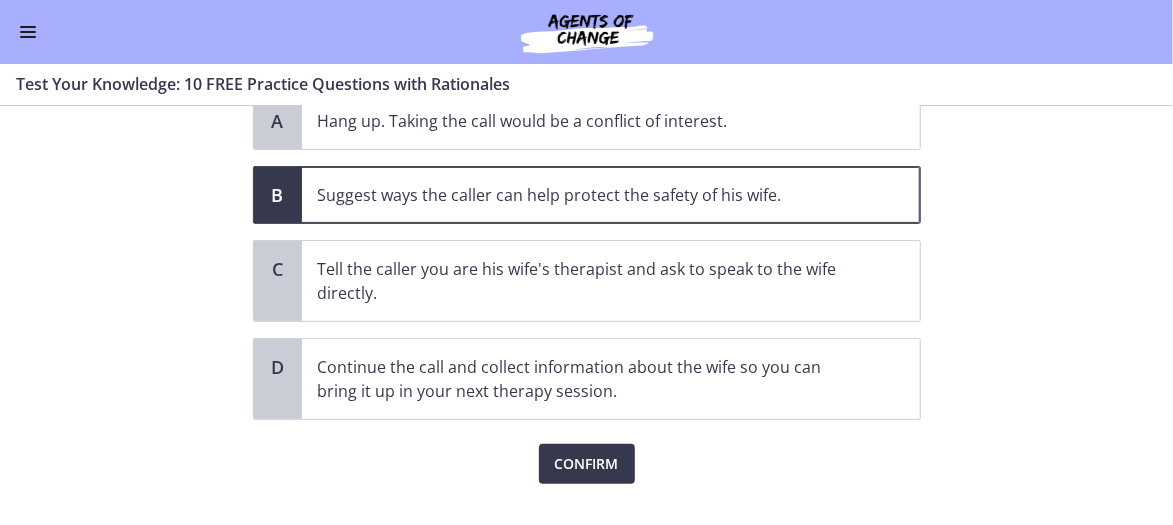 scroll, scrollTop: 307, scrollLeft: 0, axis: vertical 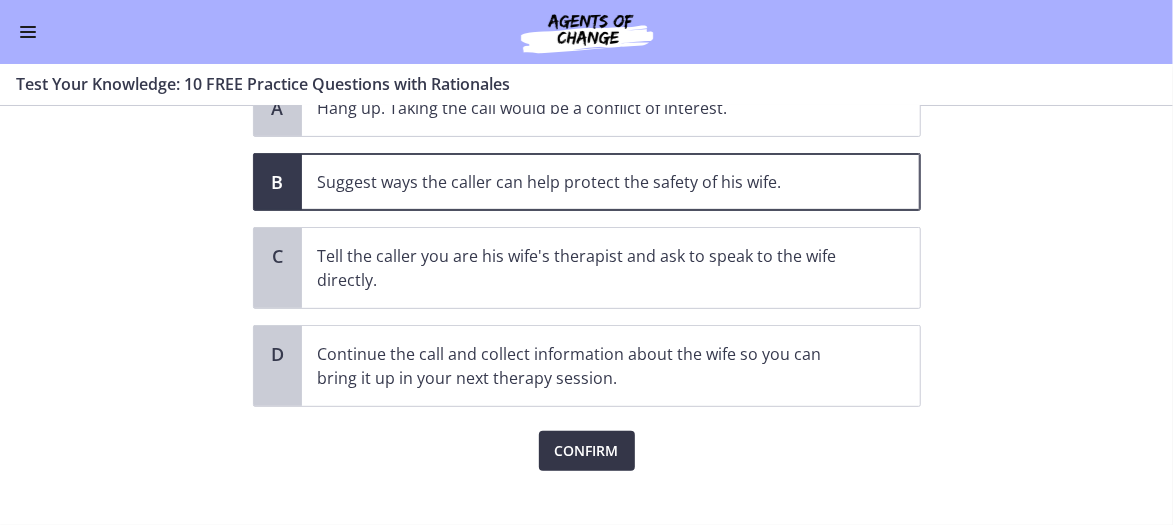click on "Confirm" at bounding box center [587, 451] 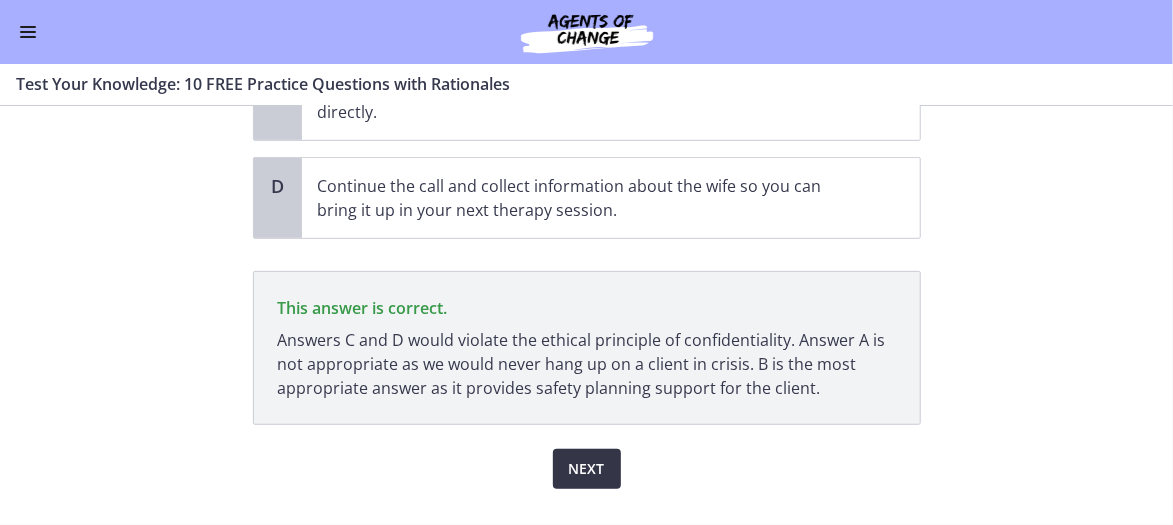 scroll, scrollTop: 515, scrollLeft: 0, axis: vertical 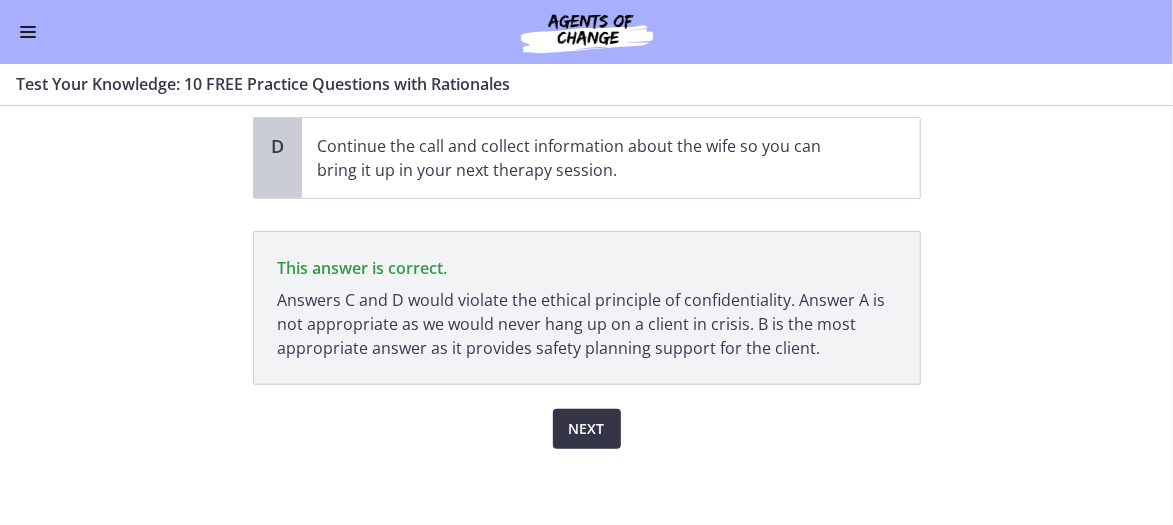 click on "Next" at bounding box center [587, 429] 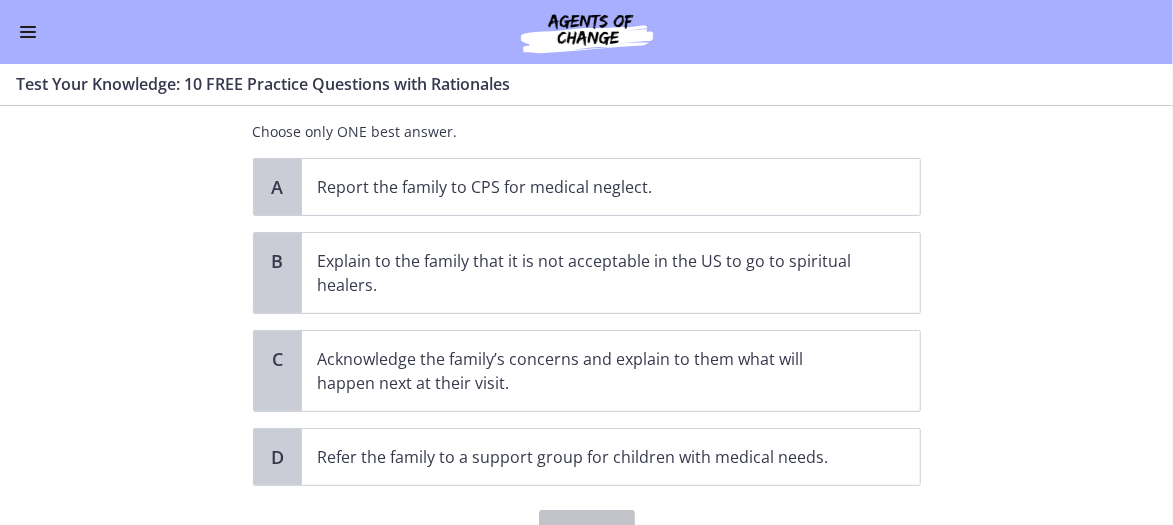 scroll, scrollTop: 256, scrollLeft: 0, axis: vertical 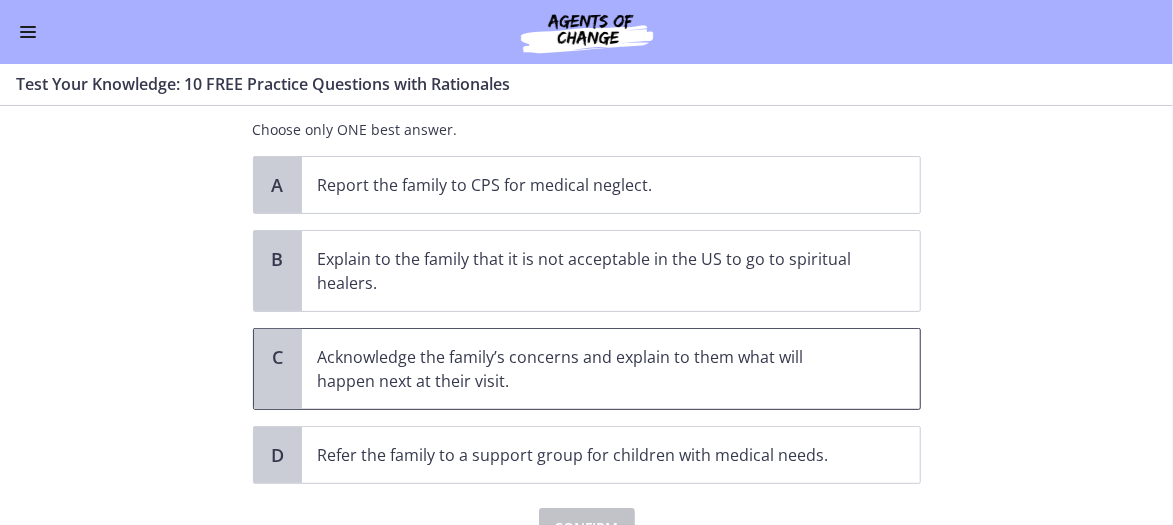click on "Acknowledge the family’s concerns and explain to them what will happen next at their visit." at bounding box center (591, 369) 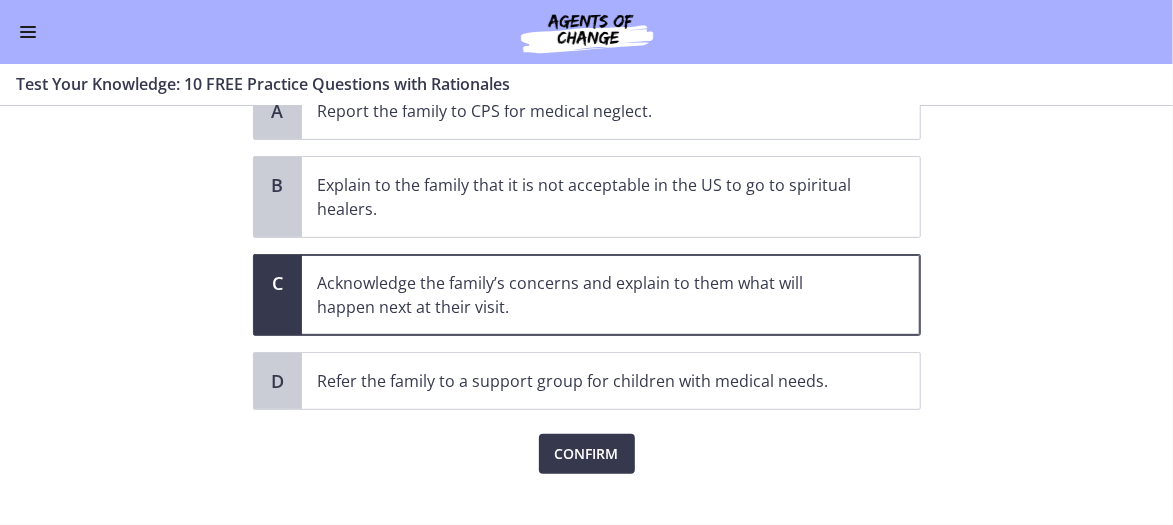 scroll, scrollTop: 337, scrollLeft: 0, axis: vertical 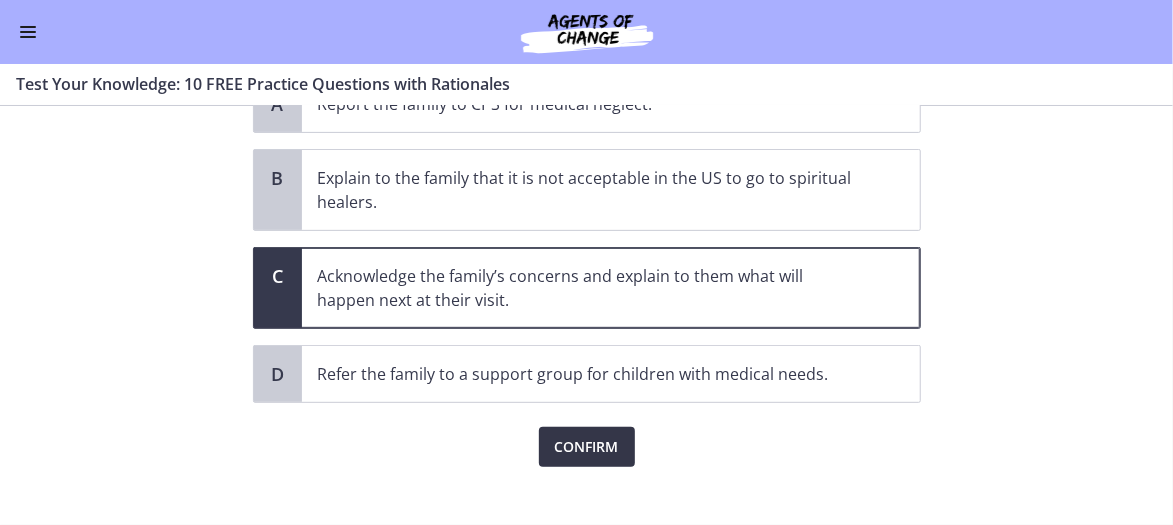 click on "Confirm" at bounding box center (587, 447) 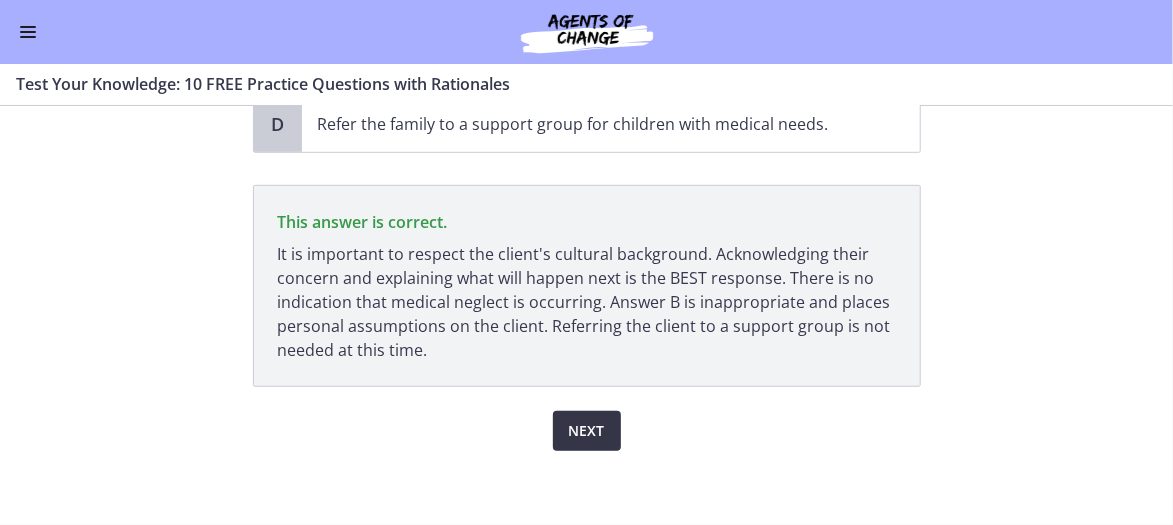 scroll, scrollTop: 589, scrollLeft: 0, axis: vertical 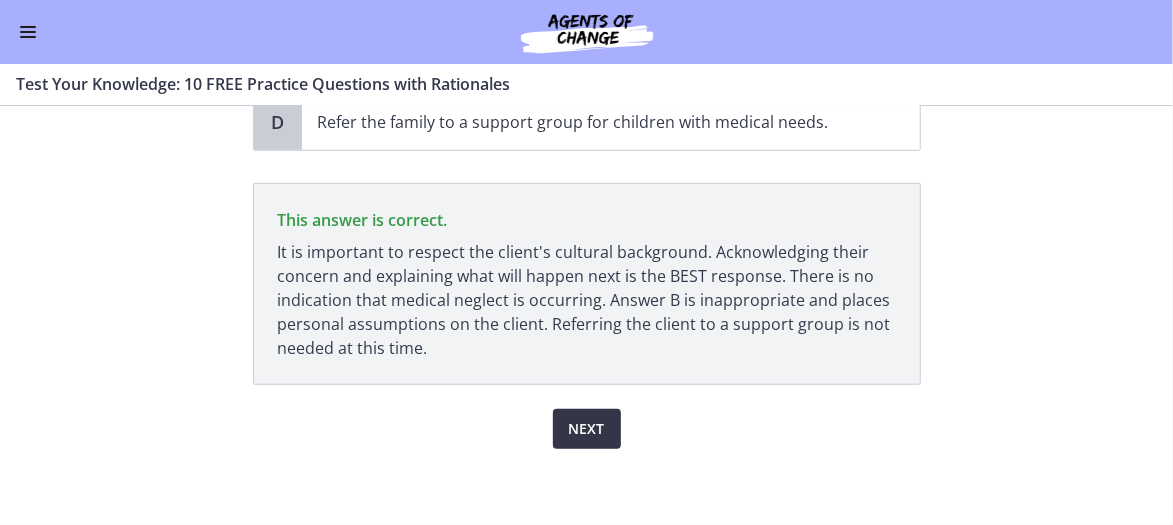 click on "Next" at bounding box center (587, 429) 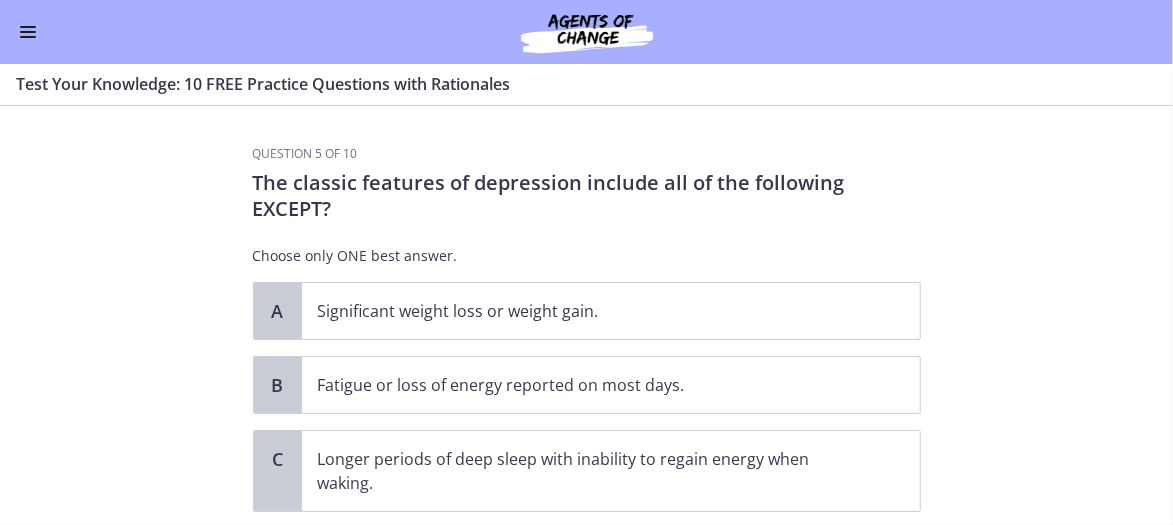 scroll, scrollTop: 5, scrollLeft: 0, axis: vertical 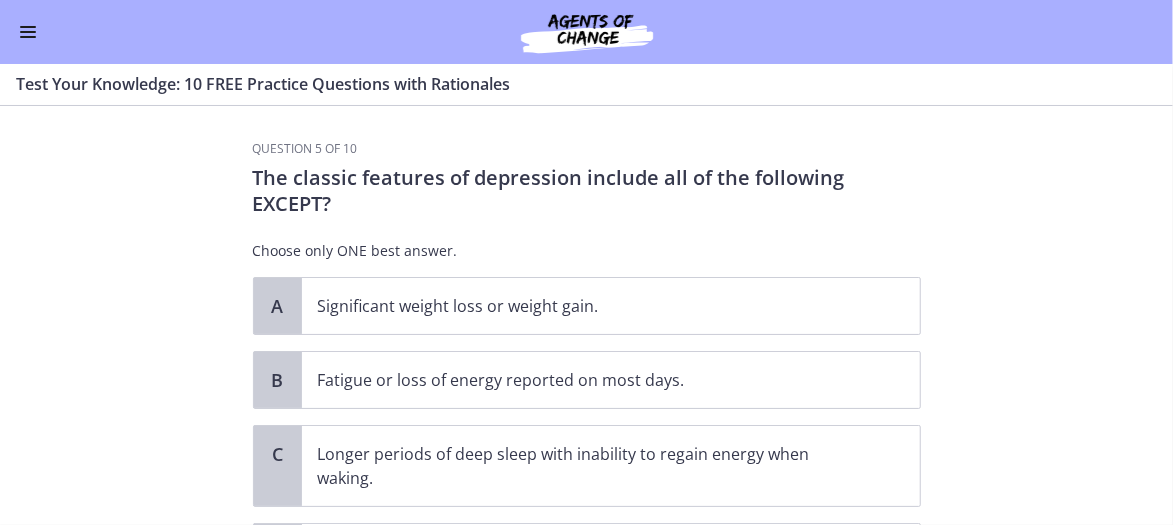 click on "Question   5   of   10
The classic features of depression include all of the following EXCEPT?
Choose only ONE best answer.
A
Significant weight loss or weight gain.
B
Fatigue or loss of energy reported on most days.
C
Longer periods of deep sleep with inability to regain energy when waking.
D
Loss of interest in activities that were previously pleasurable.
Confirm" at bounding box center [586, 315] 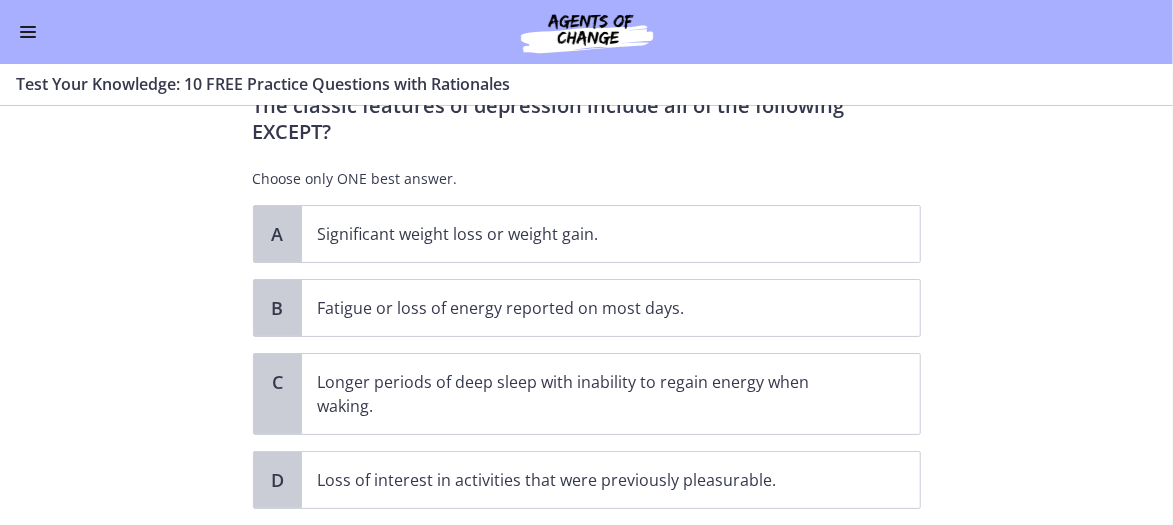 scroll, scrollTop: 78, scrollLeft: 0, axis: vertical 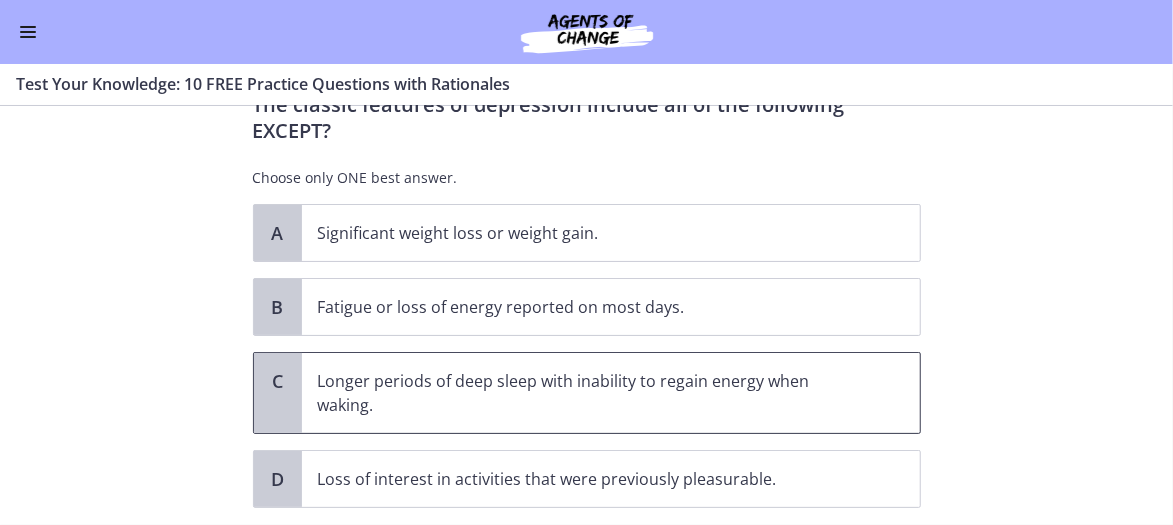 click on "Longer periods of deep sleep with inability to regain energy when waking." at bounding box center [591, 393] 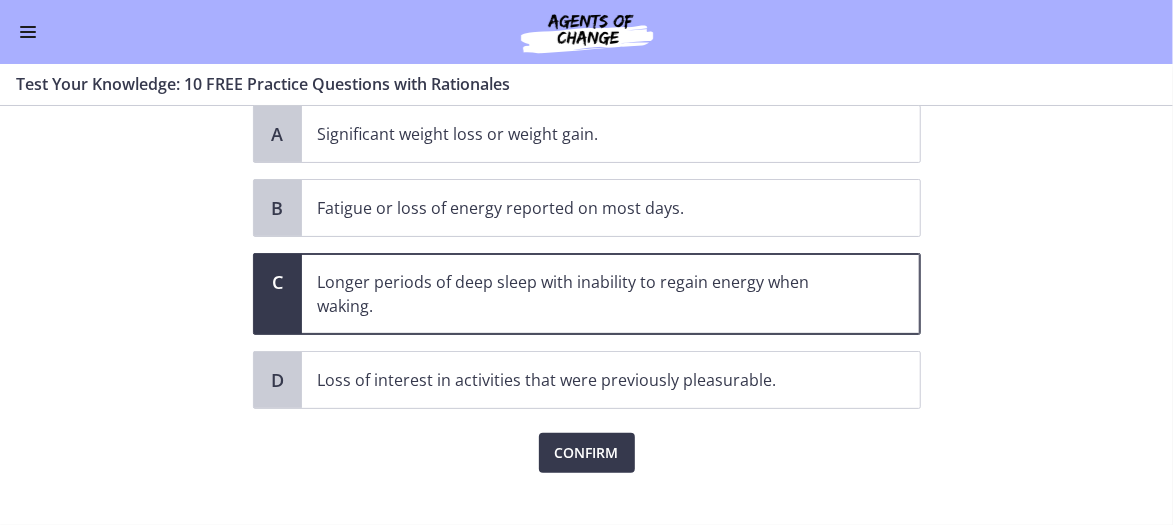 scroll, scrollTop: 179, scrollLeft: 0, axis: vertical 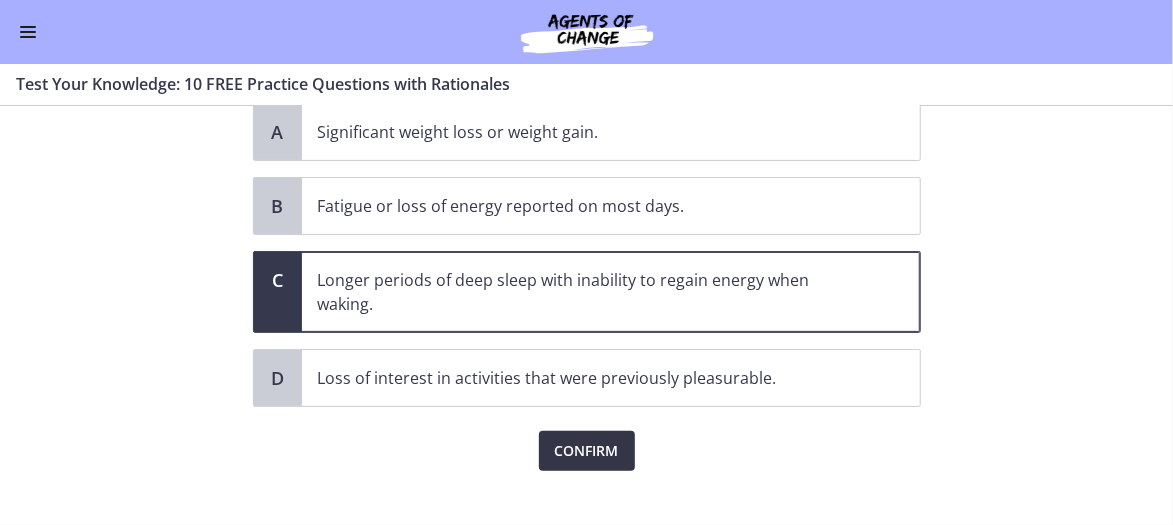 click on "Confirm" at bounding box center [587, 451] 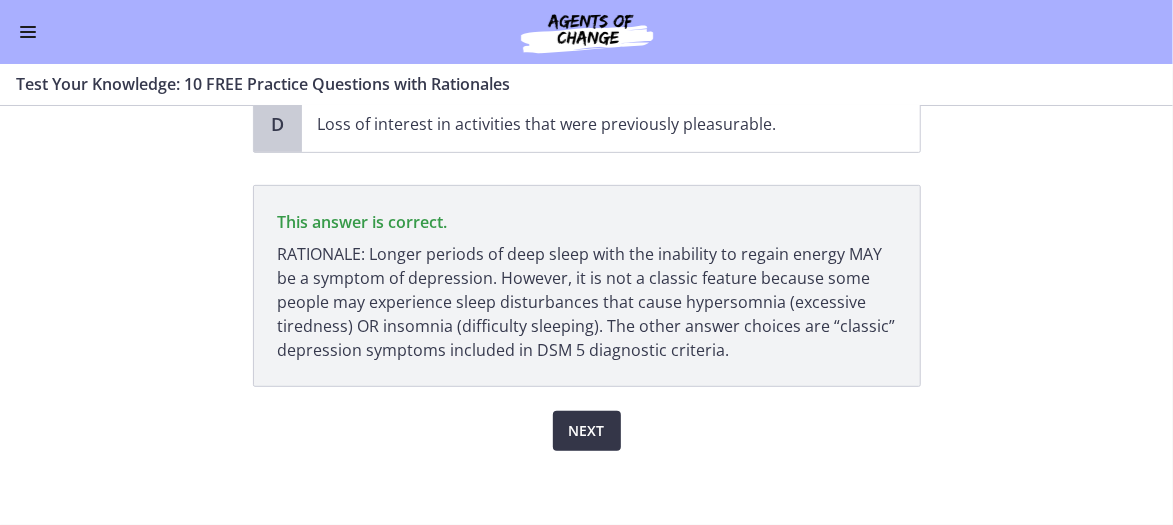scroll, scrollTop: 435, scrollLeft: 0, axis: vertical 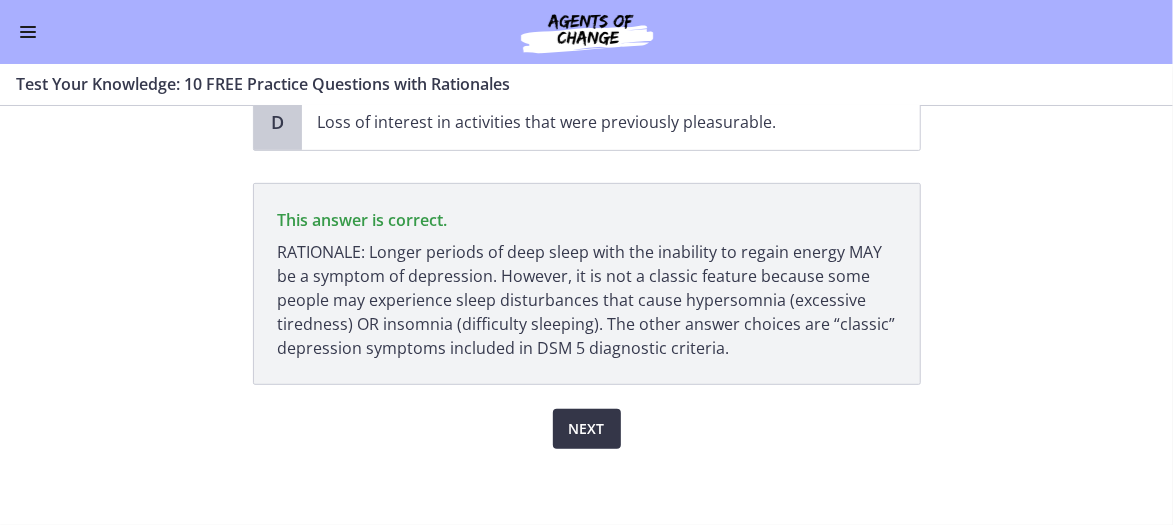 click on "Next" at bounding box center [587, 429] 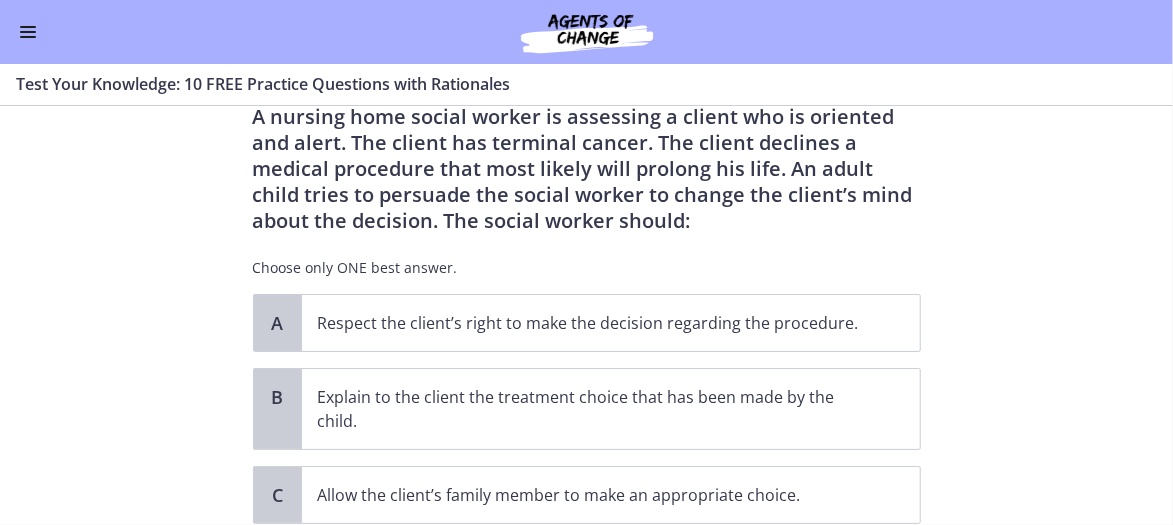 scroll, scrollTop: 69, scrollLeft: 0, axis: vertical 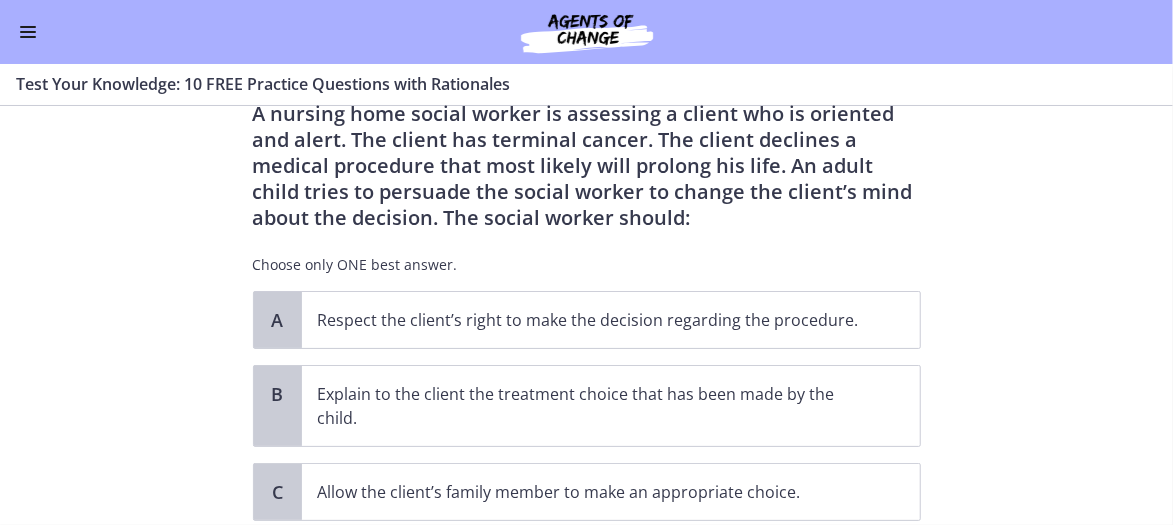 click on "Question   6   of   10
A nursing home social worker is assessing a client who is oriented and alert. The client has terminal cancer. The client declines a medical procedure that most likely will prolong his life. An adult child tries to persuade the social worker to change the client’s mind about the decision. The social worker should:
Choose only ONE best answer.
A
Respect the client’s right to make the decision regarding the procedure.
B
Explain to the client the treatment choice that has been made by the child.
C
Allow the client’s family member to make an appropriate choice.
D" at bounding box center (586, 315) 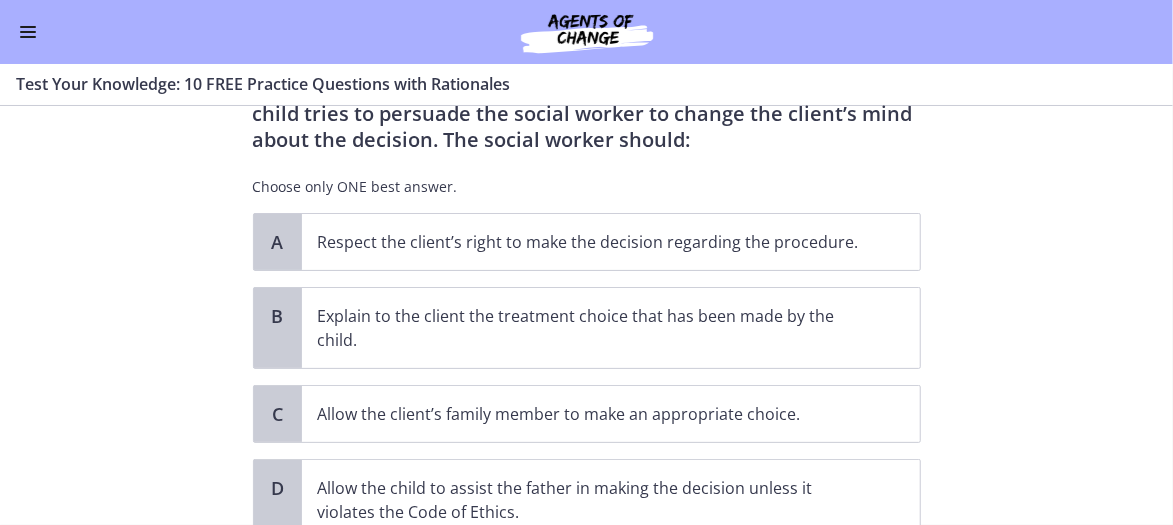 scroll, scrollTop: 146, scrollLeft: 0, axis: vertical 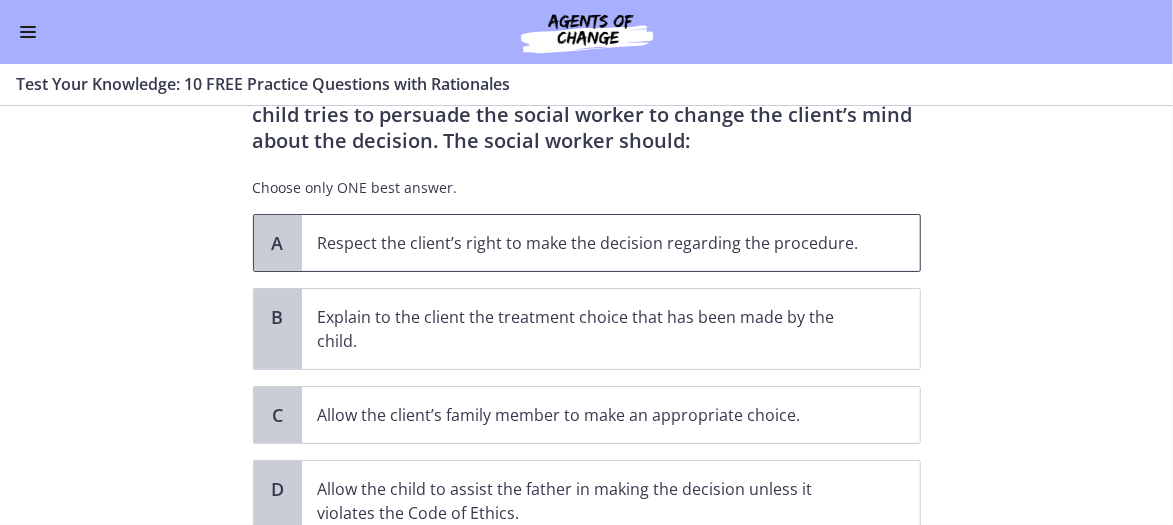 click on "Respect the client’s right to make the decision regarding the procedure." at bounding box center (591, 243) 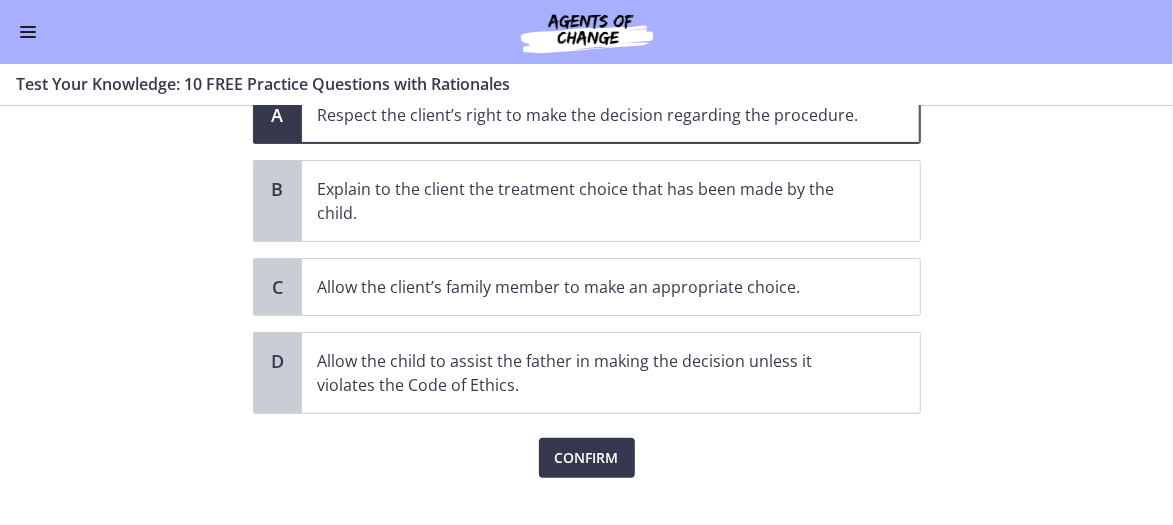 scroll, scrollTop: 275, scrollLeft: 0, axis: vertical 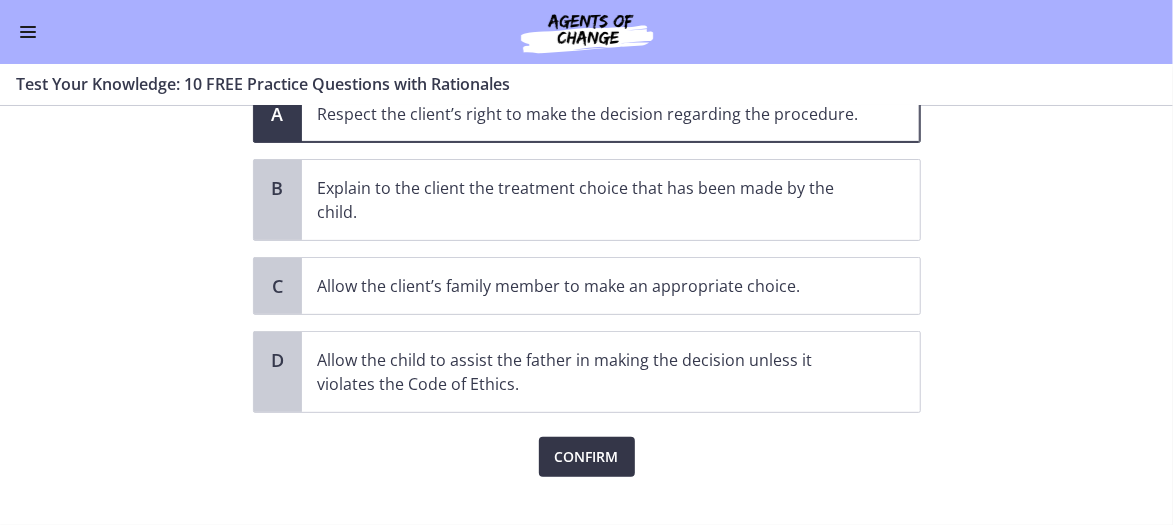 click on "Confirm" at bounding box center [587, 457] 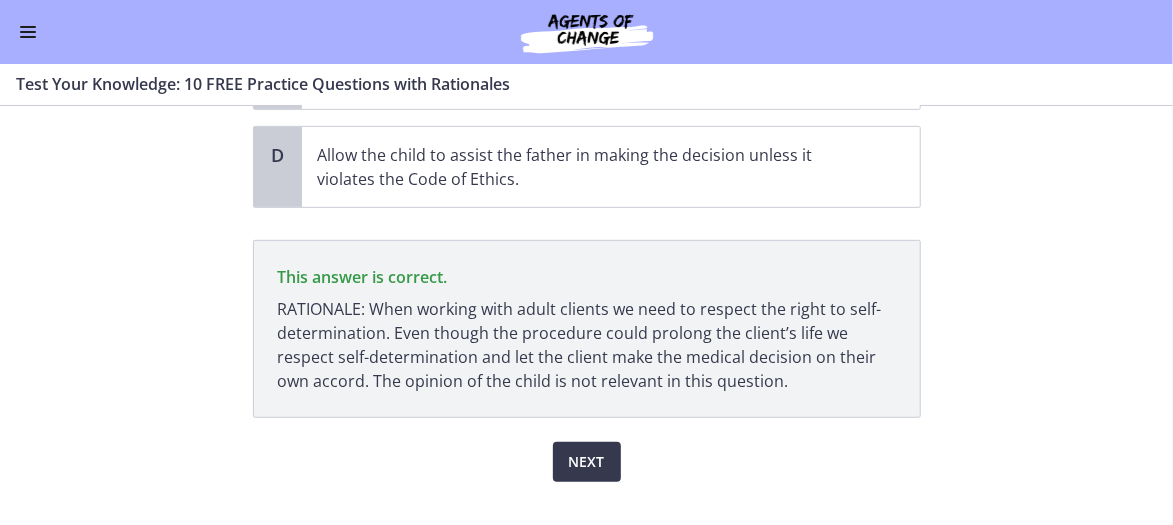 scroll, scrollTop: 477, scrollLeft: 0, axis: vertical 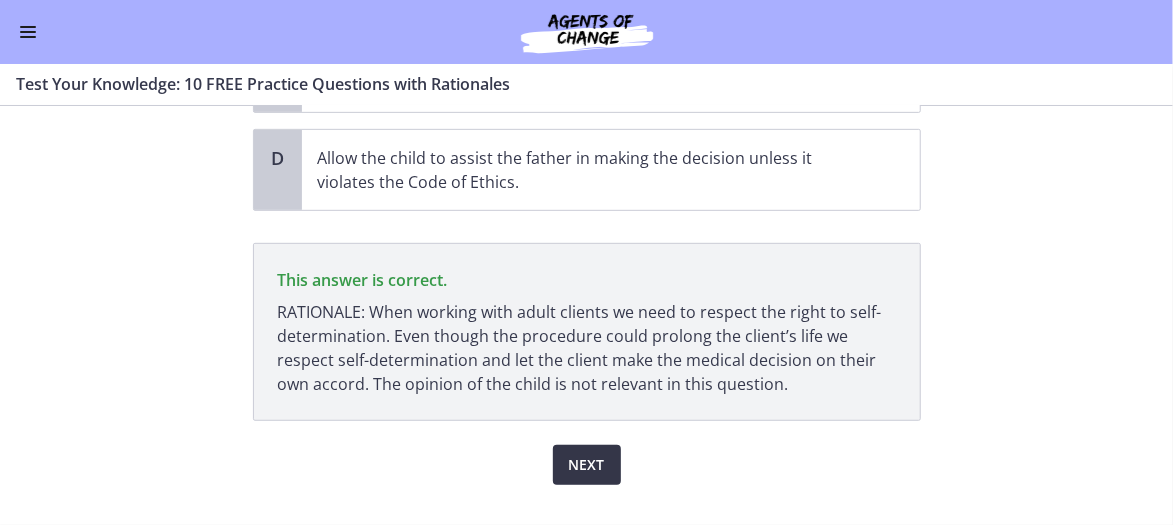 click on "Next" at bounding box center (587, 465) 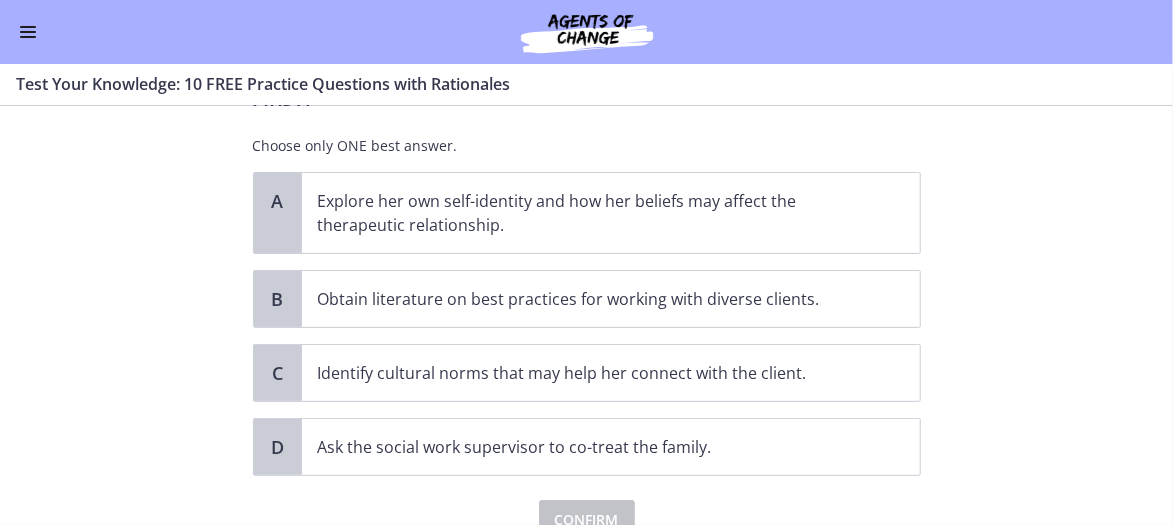 scroll, scrollTop: 241, scrollLeft: 0, axis: vertical 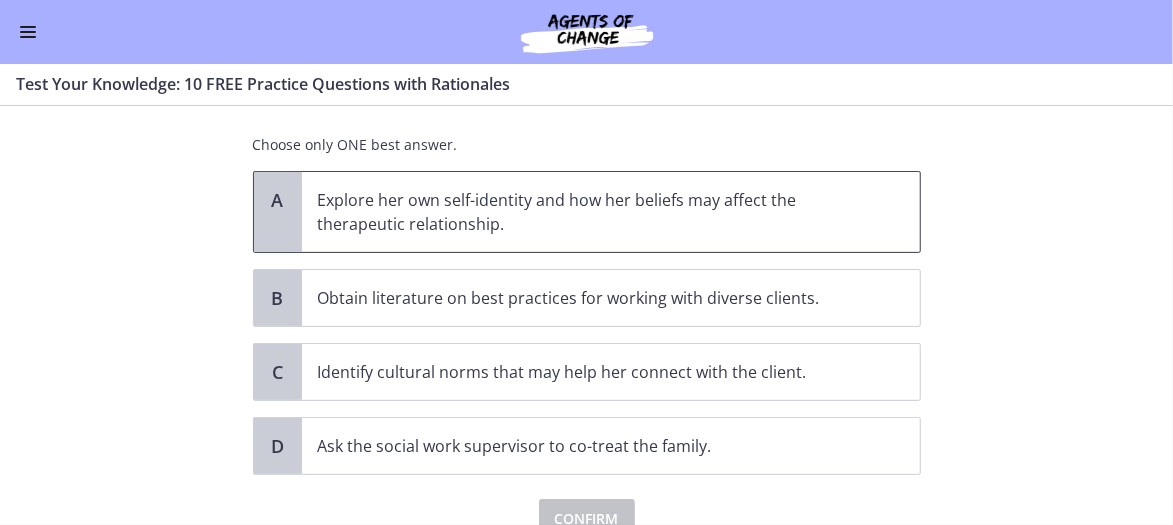 click on "Explore her own self-identity and how her beliefs may affect the therapeutic relationship." at bounding box center (611, 212) 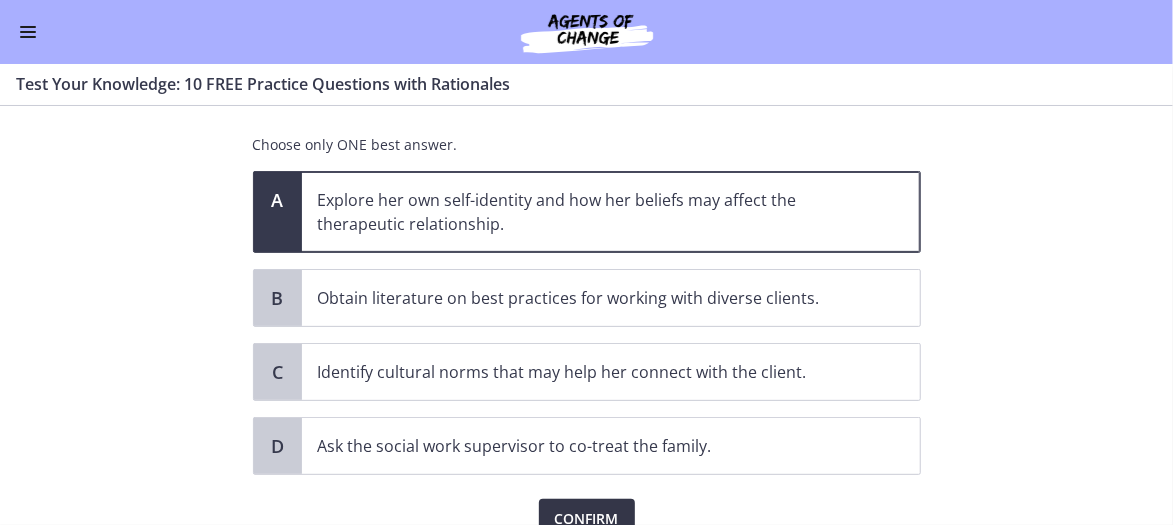 click on "Confirm" at bounding box center [587, 519] 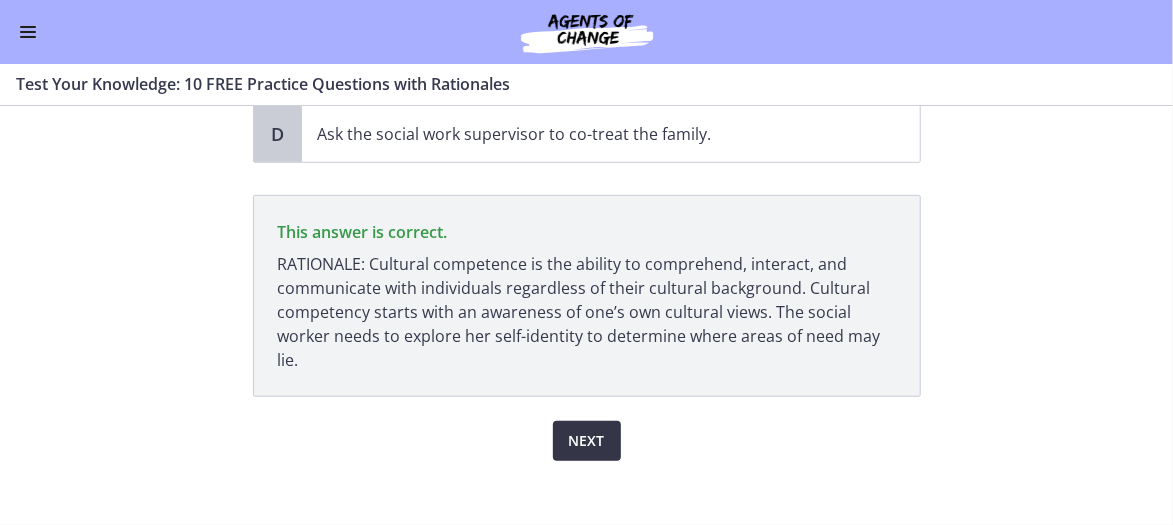 scroll, scrollTop: 565, scrollLeft: 0, axis: vertical 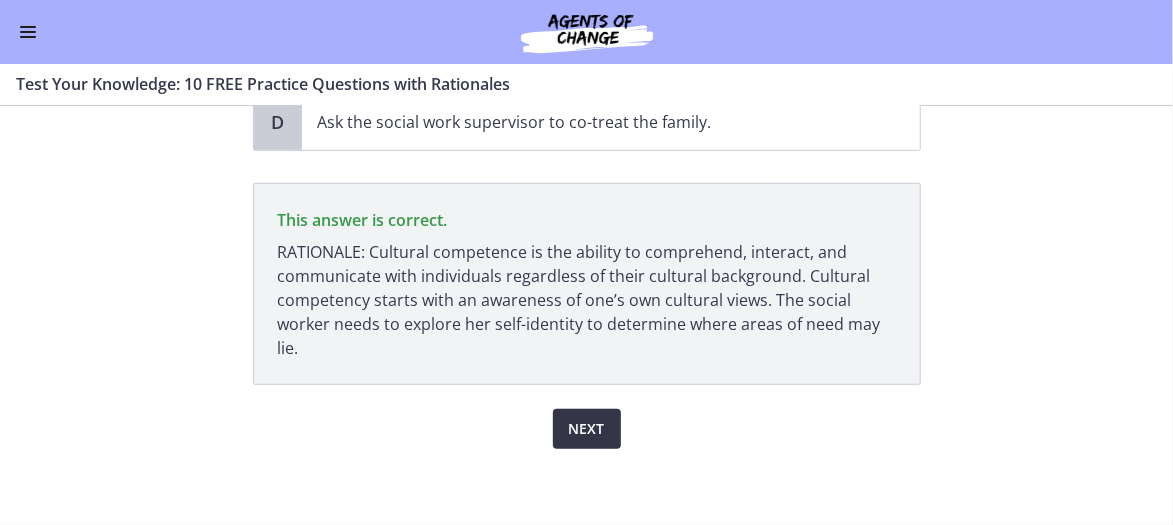 click on "Next" at bounding box center (587, 429) 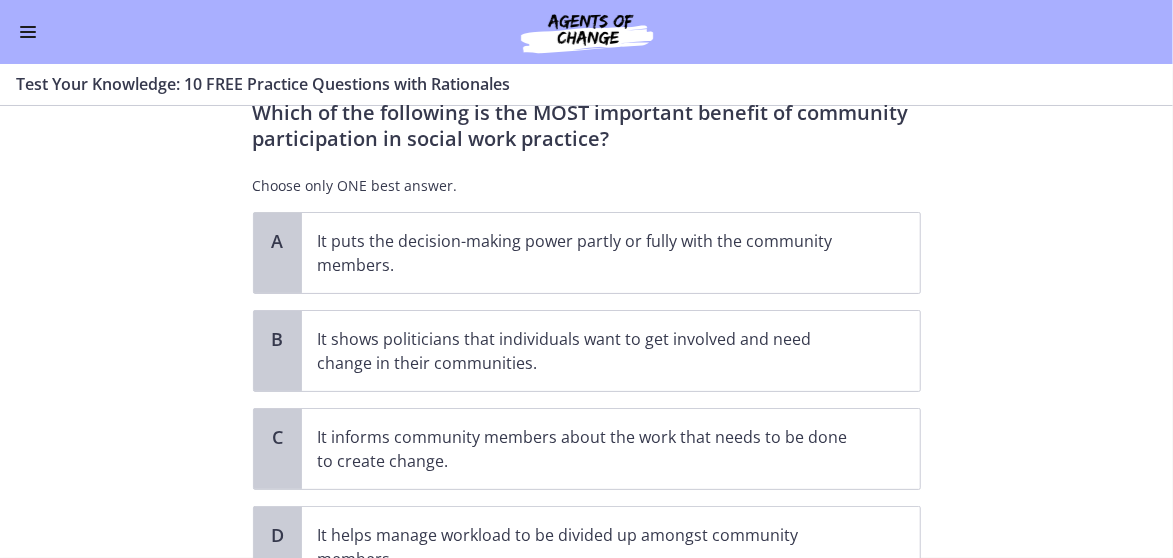 scroll, scrollTop: 69, scrollLeft: 0, axis: vertical 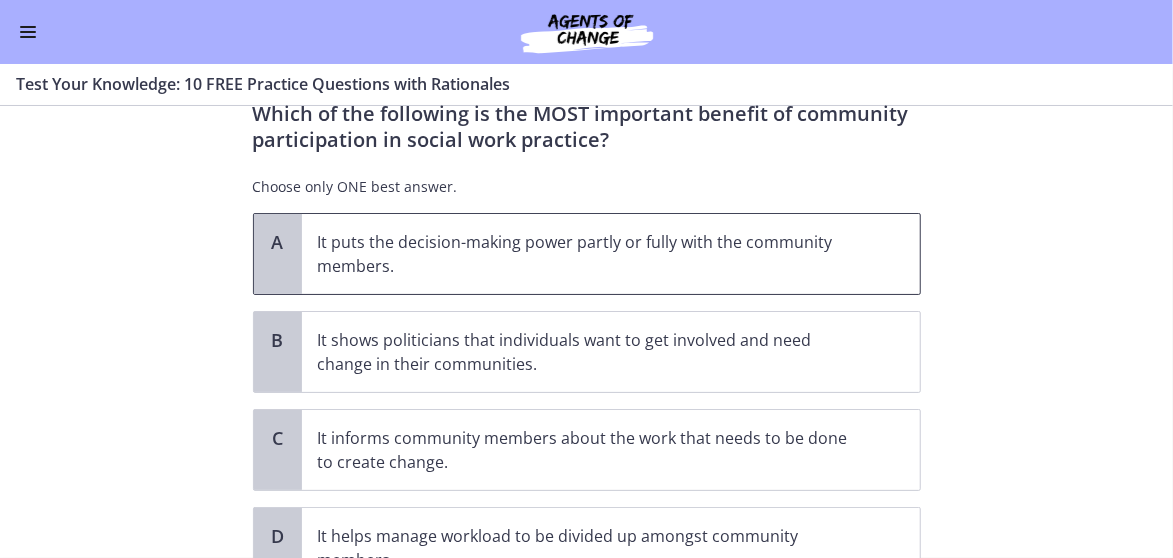 click on "It puts the decision-making power partly or fully with the community members." at bounding box center (591, 254) 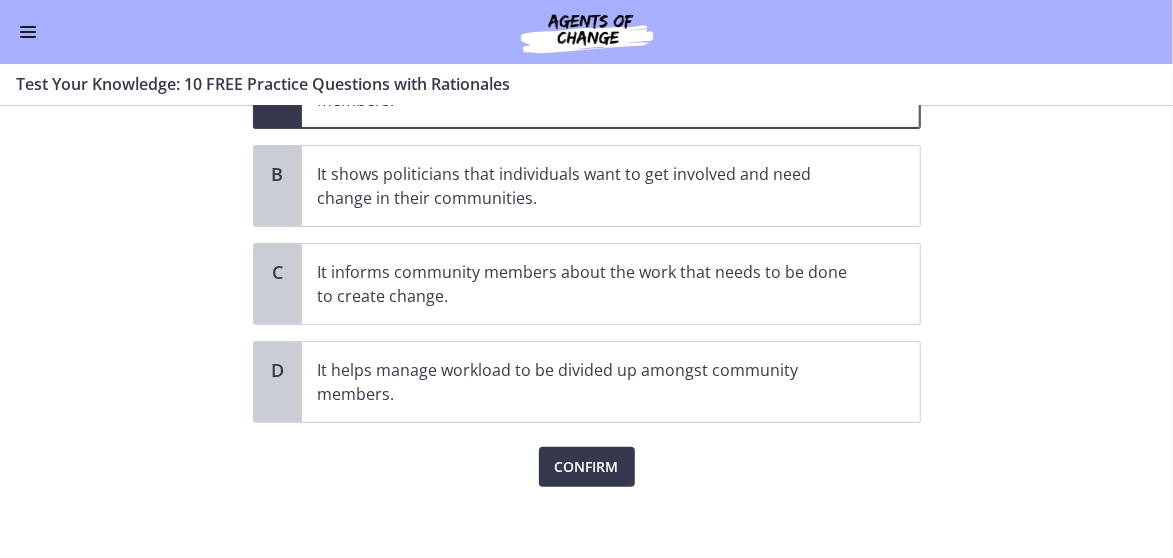 scroll, scrollTop: 241, scrollLeft: 0, axis: vertical 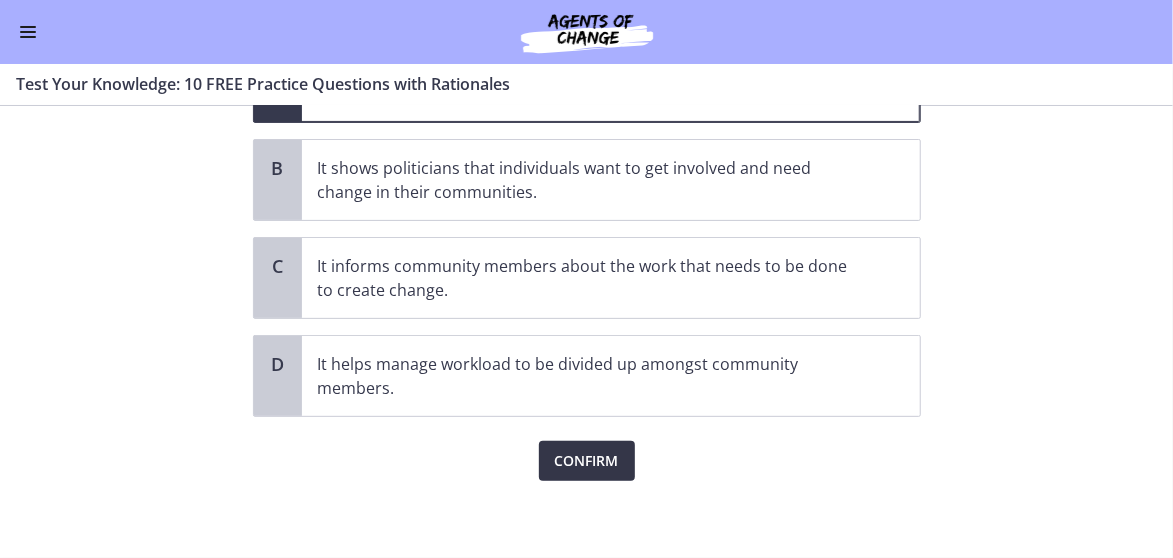 click on "Confirm" at bounding box center [587, 461] 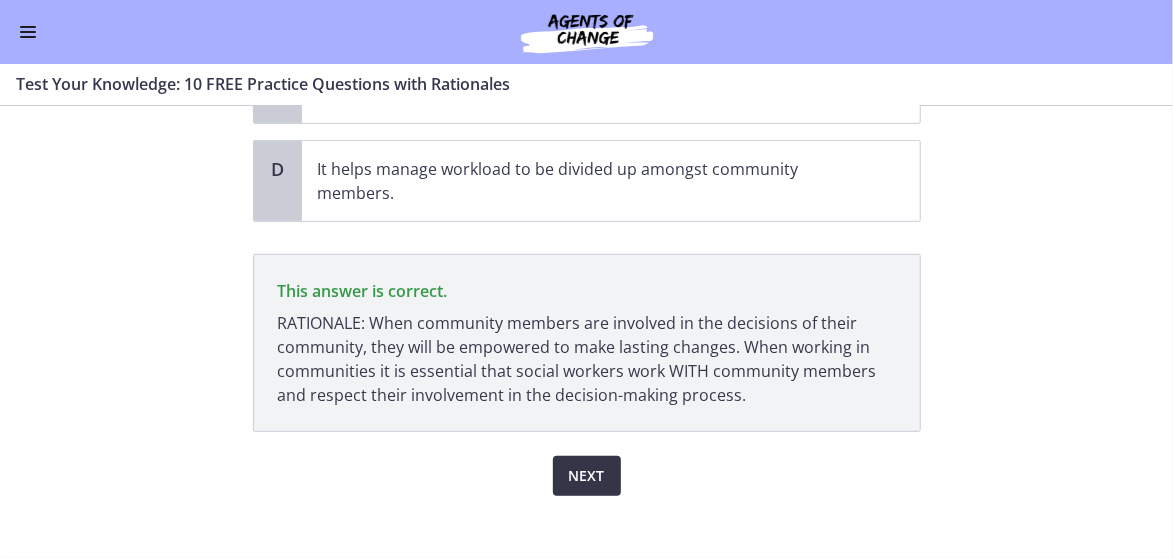 scroll, scrollTop: 451, scrollLeft: 0, axis: vertical 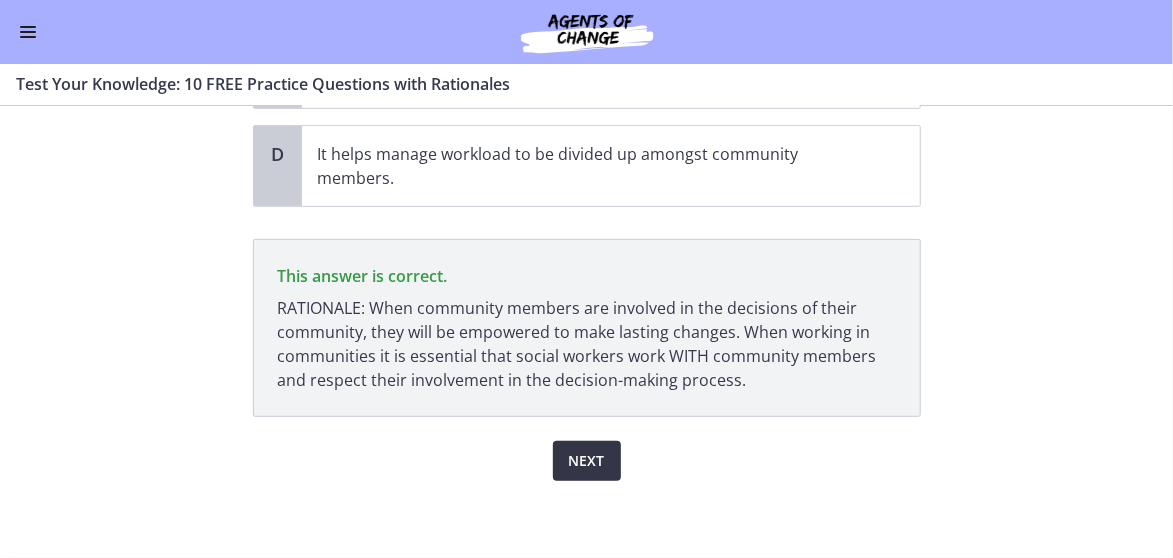 click on "Next" at bounding box center (587, 461) 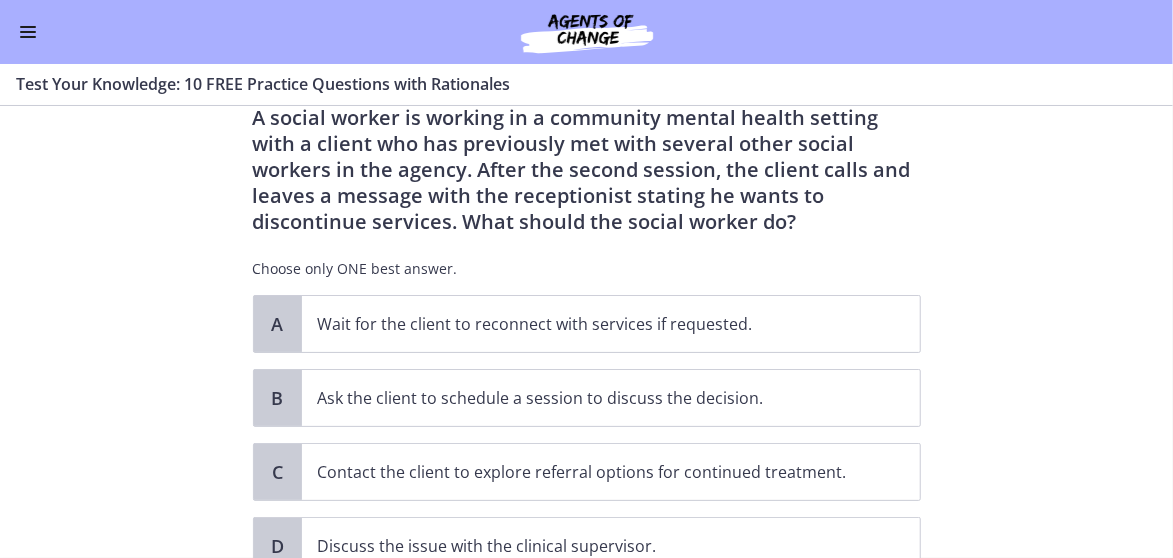 scroll, scrollTop: 66, scrollLeft: 0, axis: vertical 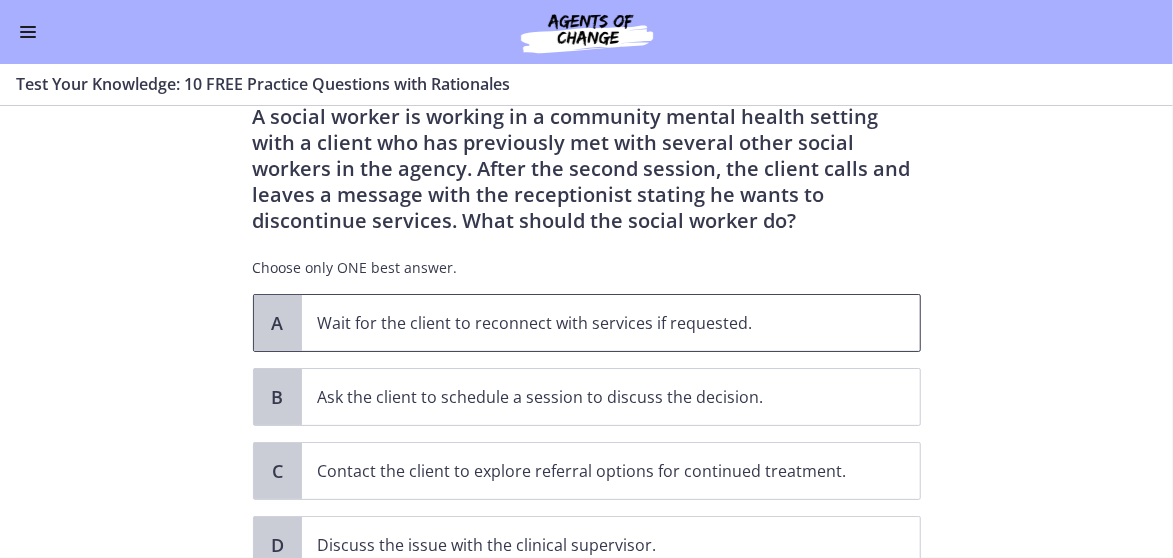 click on "Wait for the client to reconnect with services if requested." at bounding box center (611, 323) 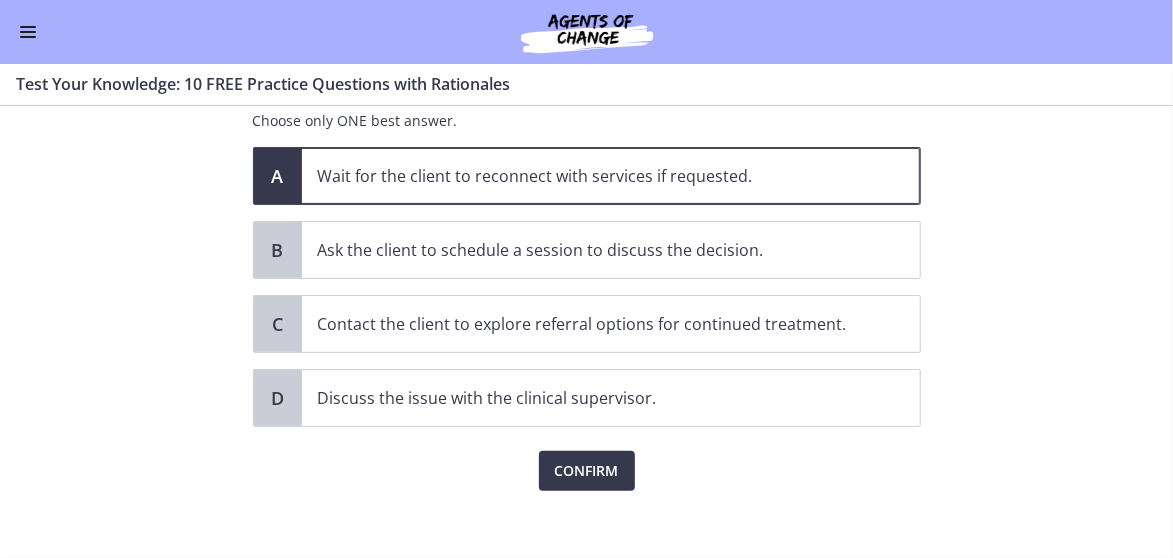 scroll, scrollTop: 214, scrollLeft: 0, axis: vertical 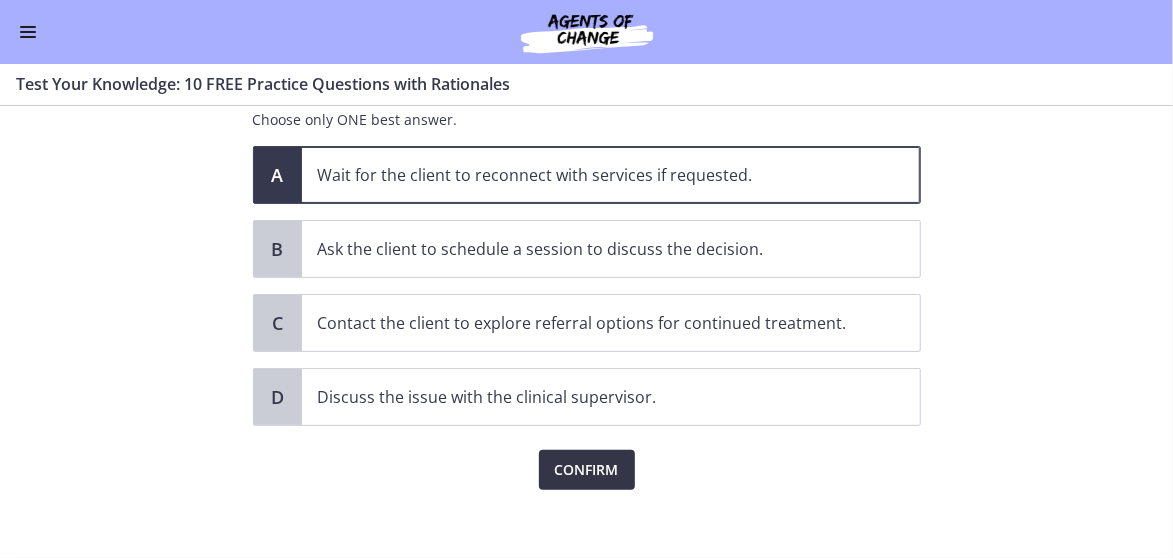 click on "Confirm" at bounding box center [587, 470] 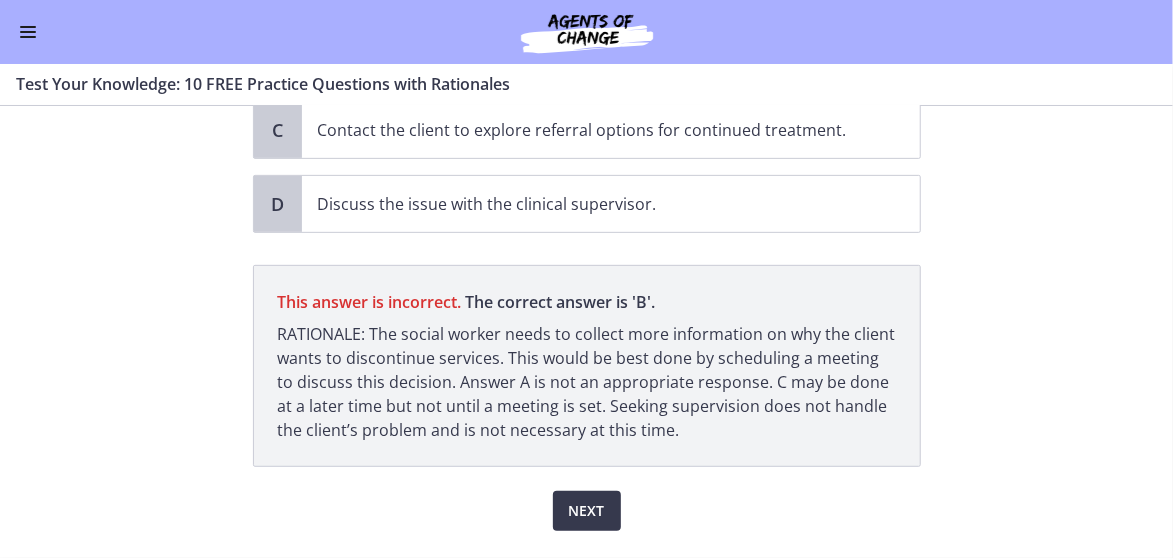 scroll, scrollTop: 417, scrollLeft: 0, axis: vertical 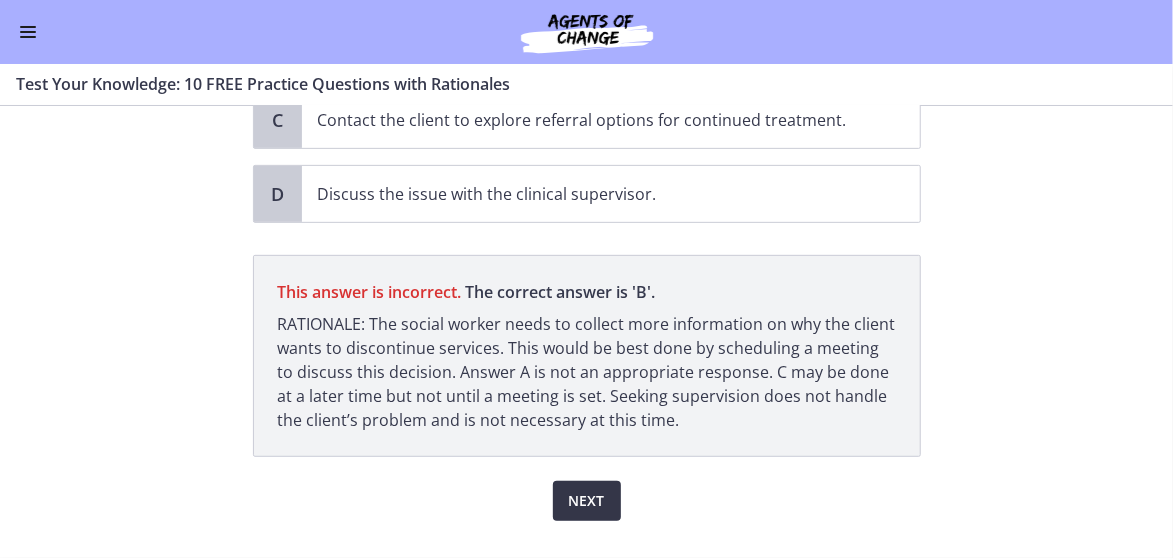 click on "Next" at bounding box center [587, 501] 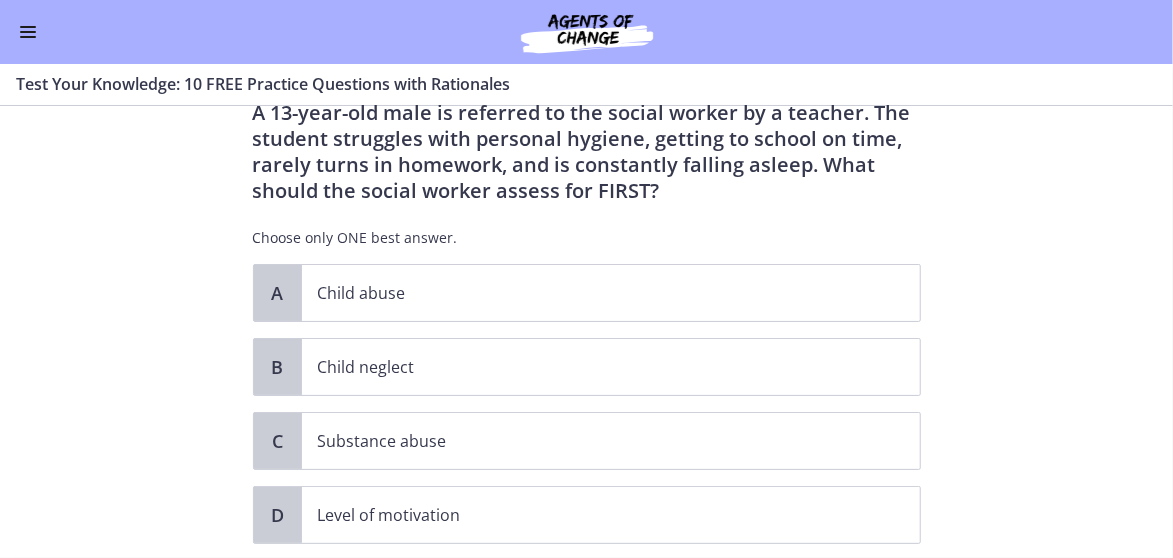 scroll, scrollTop: 67, scrollLeft: 0, axis: vertical 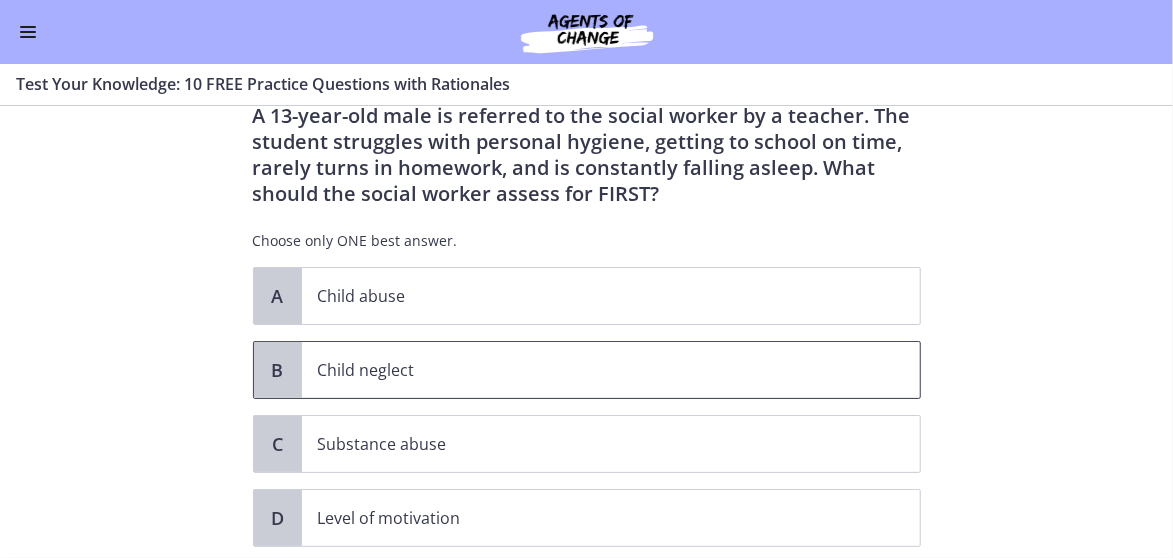 click on "Child neglect" at bounding box center [591, 370] 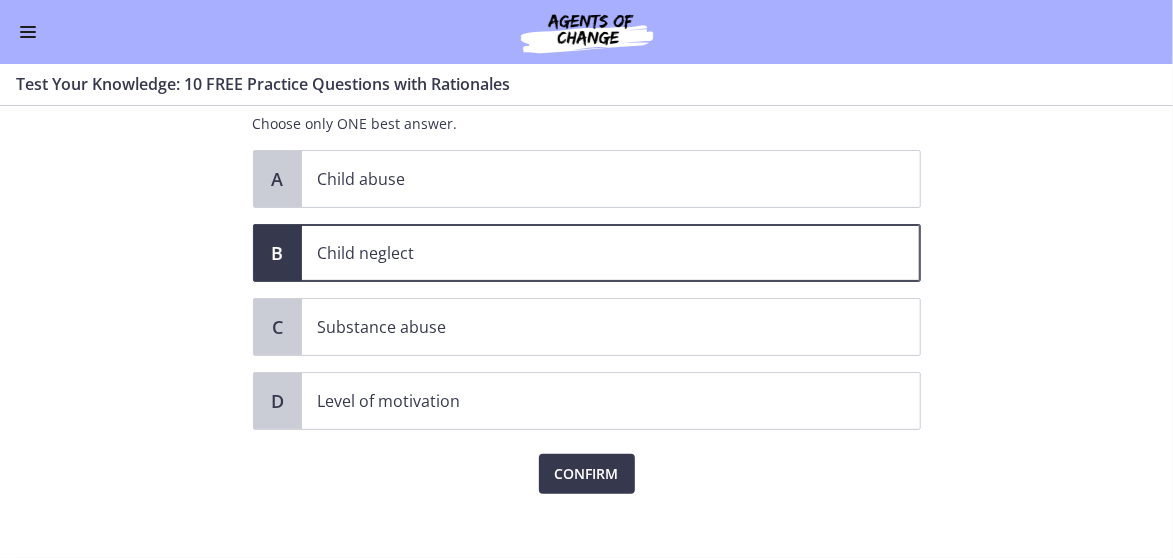 scroll, scrollTop: 197, scrollLeft: 0, axis: vertical 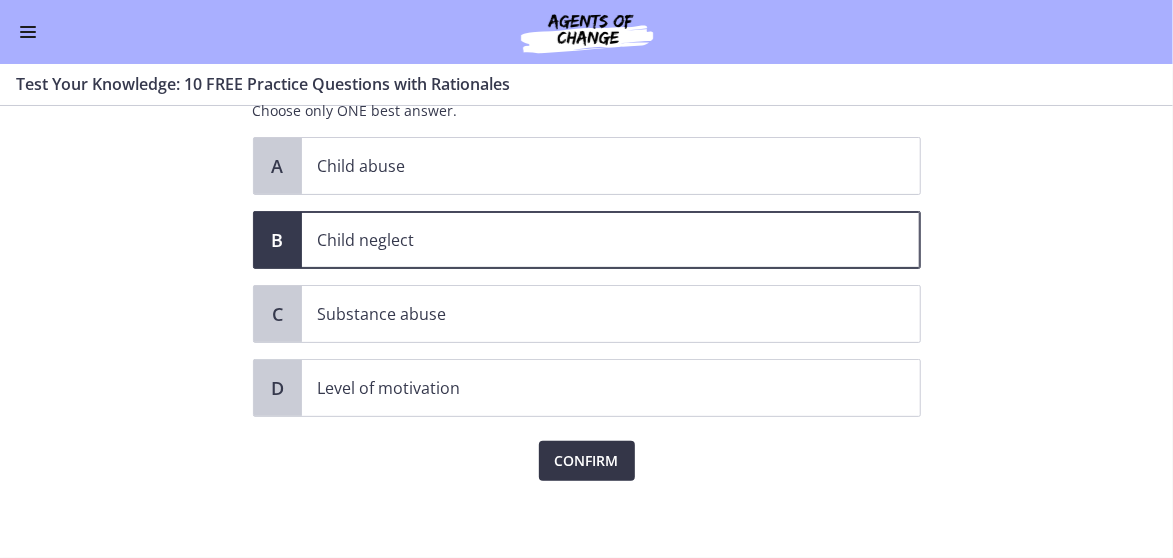 click on "Confirm" at bounding box center (587, 461) 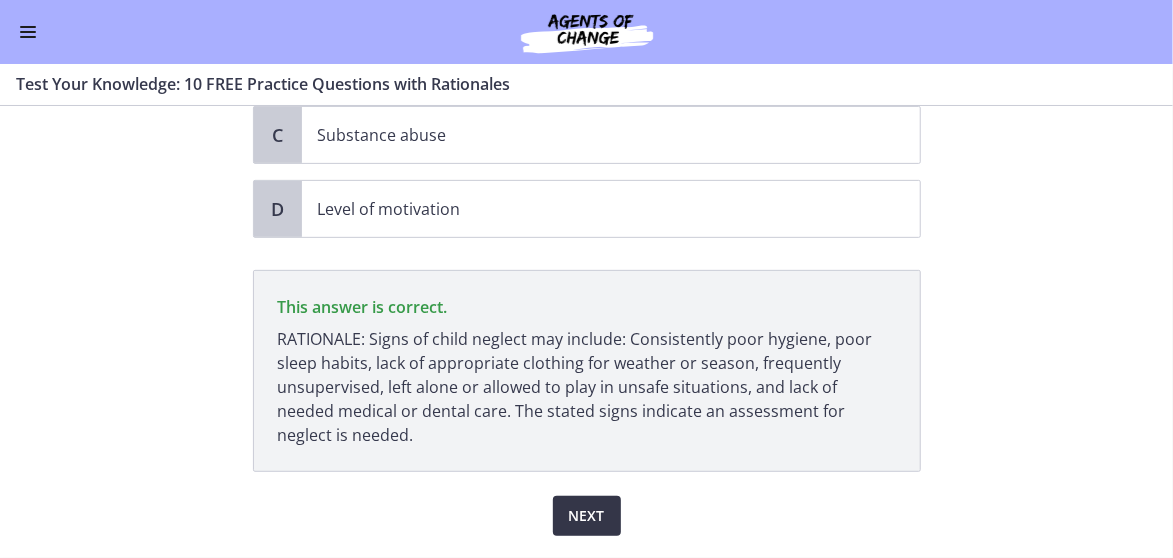 scroll, scrollTop: 431, scrollLeft: 0, axis: vertical 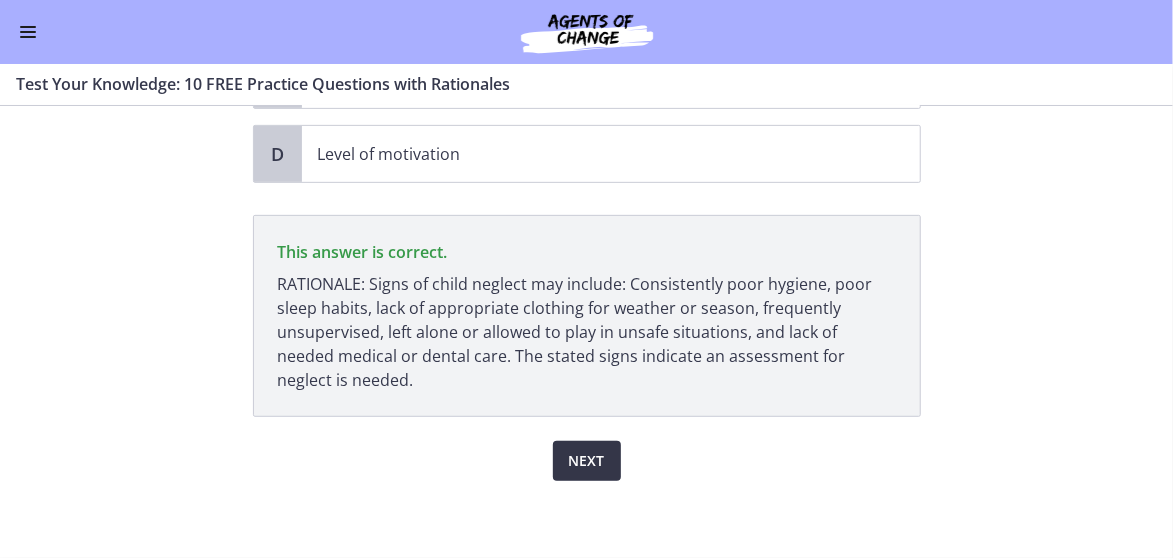 click on "Next" at bounding box center [587, 461] 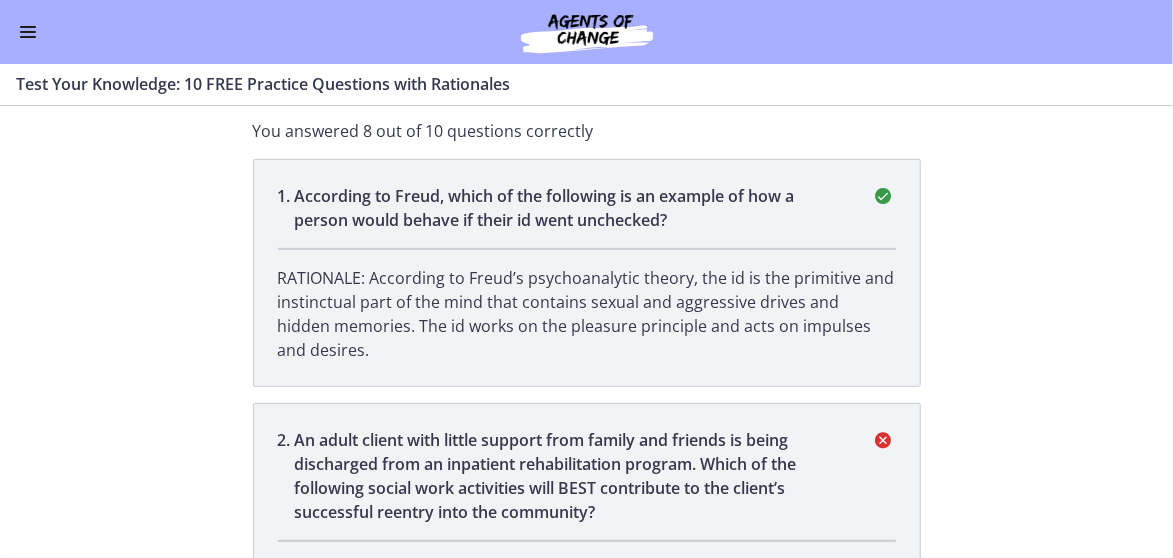 scroll, scrollTop: 378, scrollLeft: 0, axis: vertical 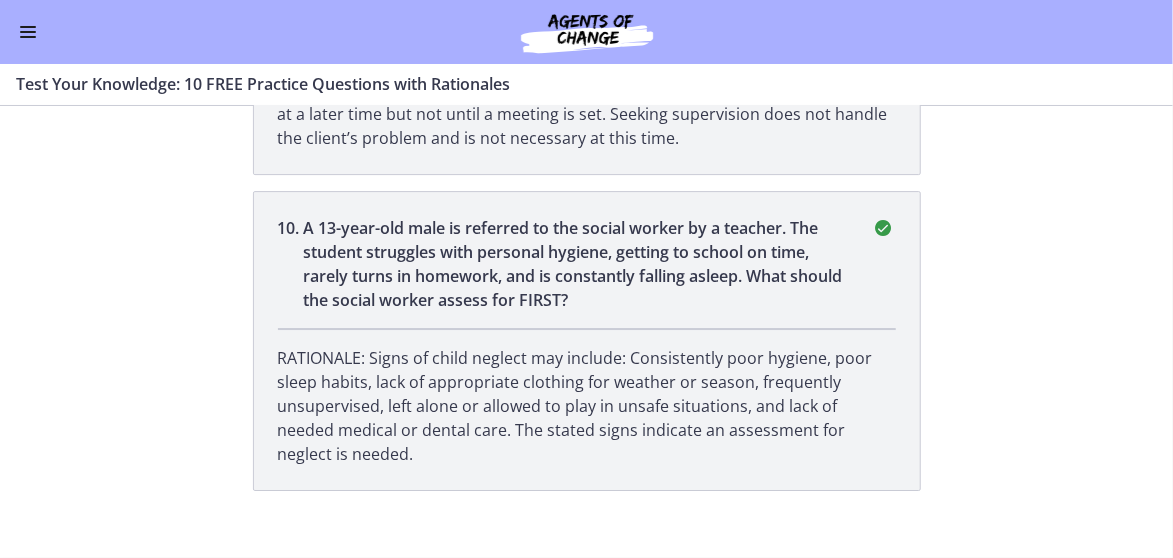 drag, startPoint x: 255, startPoint y: 133, endPoint x: 973, endPoint y: 534, distance: 822.38983 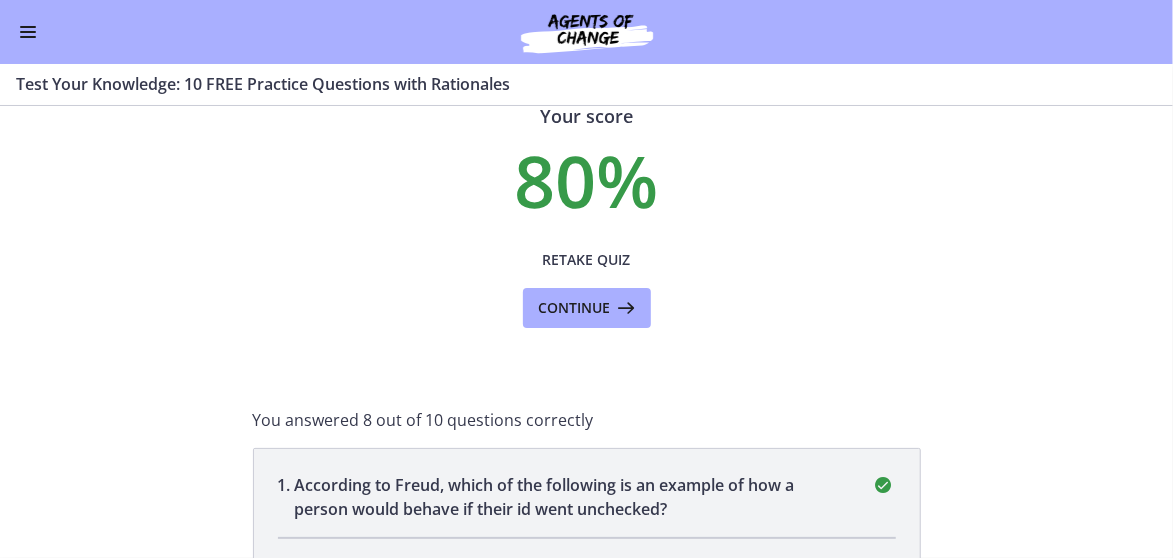 scroll, scrollTop: 92, scrollLeft: 0, axis: vertical 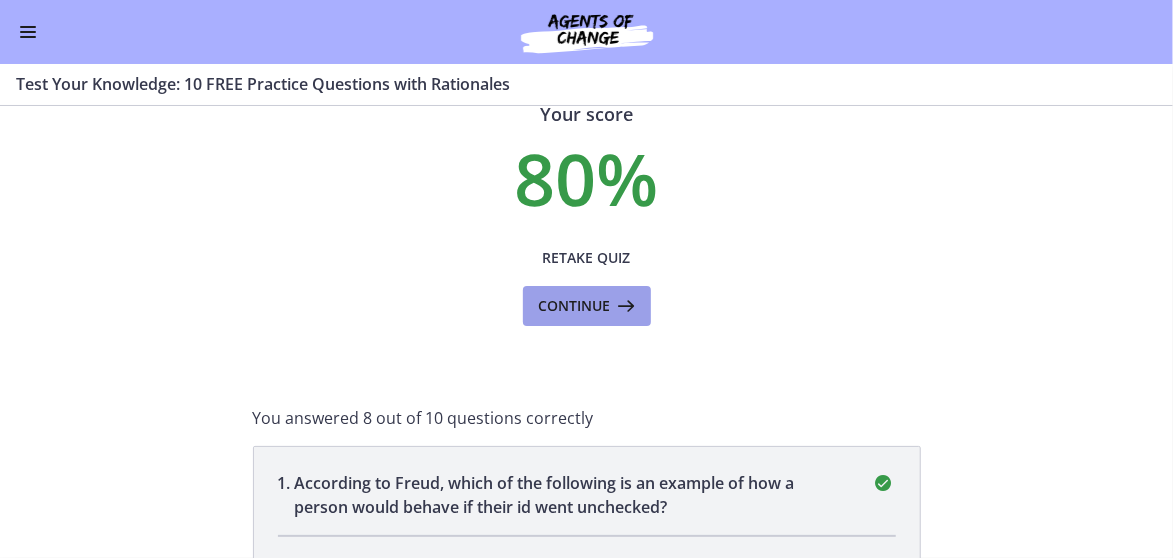 click on "Continue" at bounding box center [575, 306] 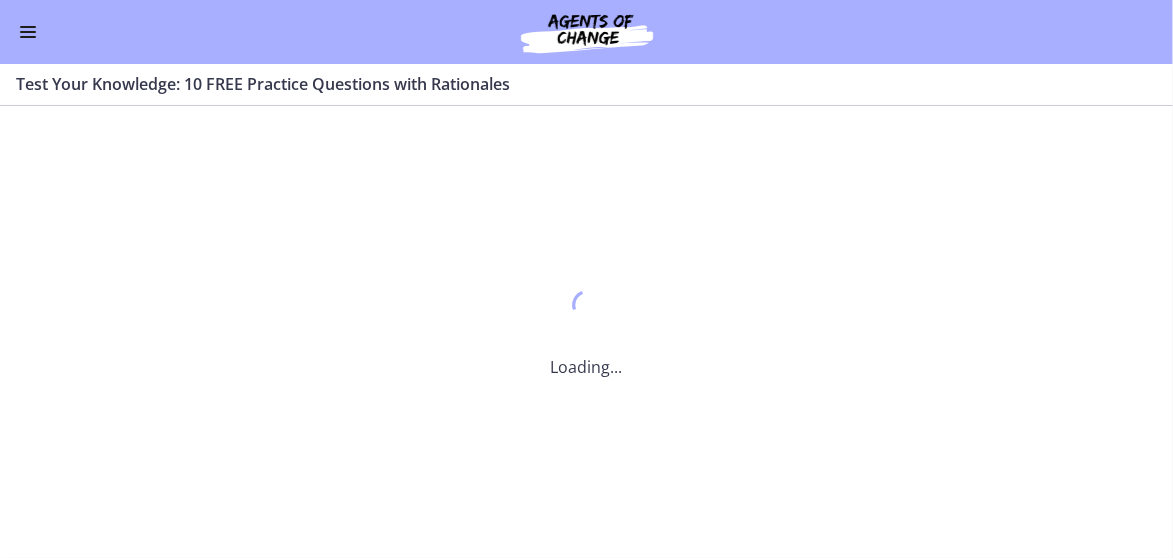 scroll, scrollTop: 0, scrollLeft: 0, axis: both 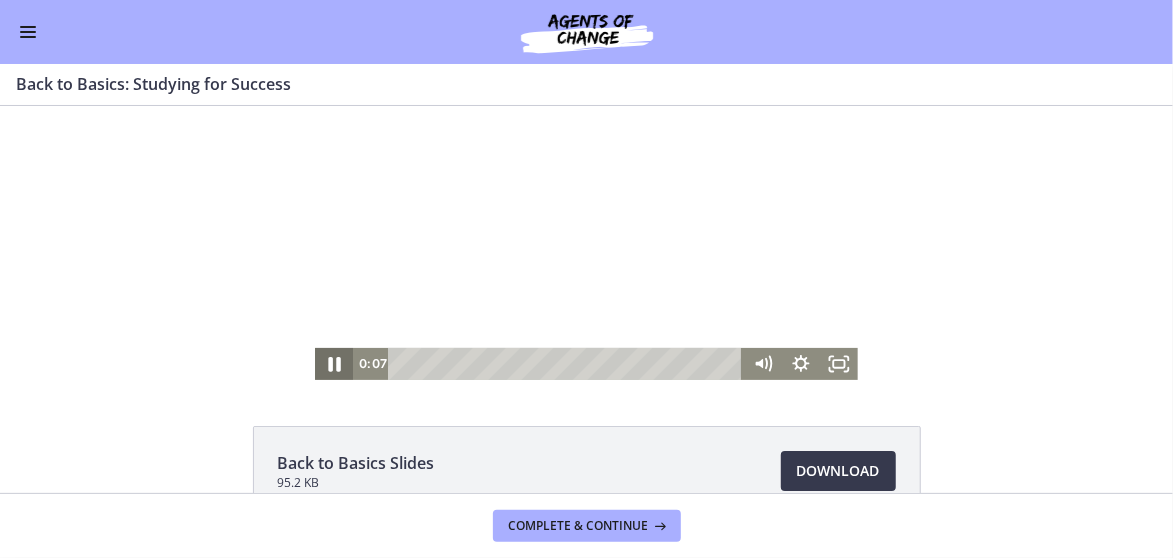click 